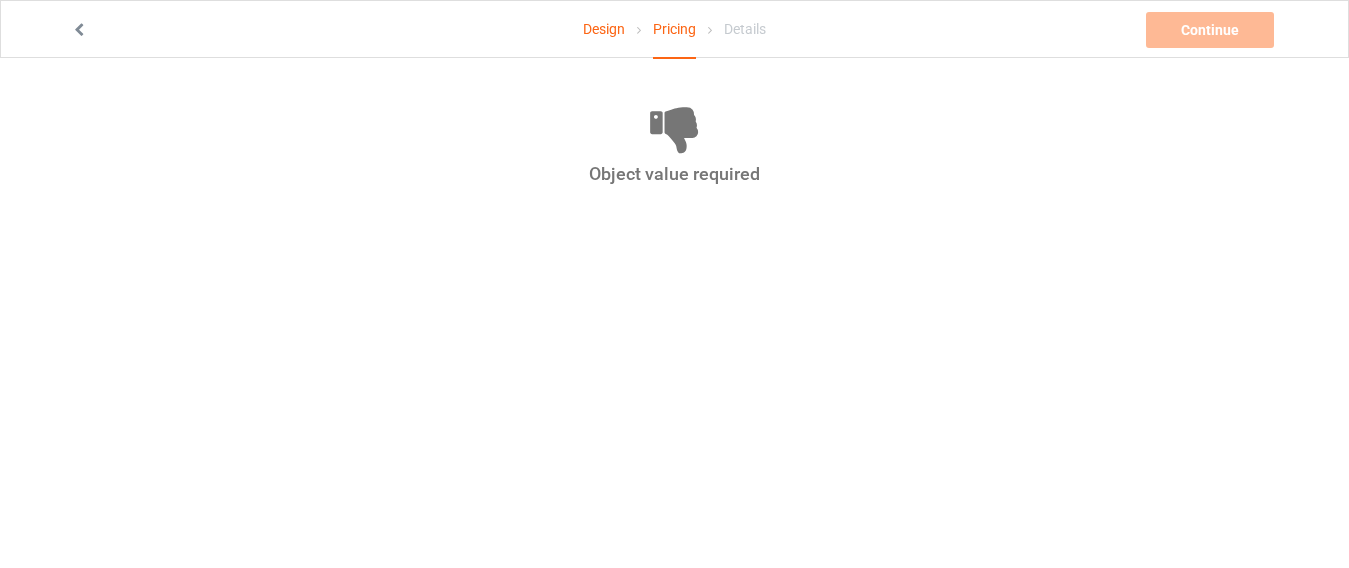 scroll, scrollTop: 13, scrollLeft: 0, axis: vertical 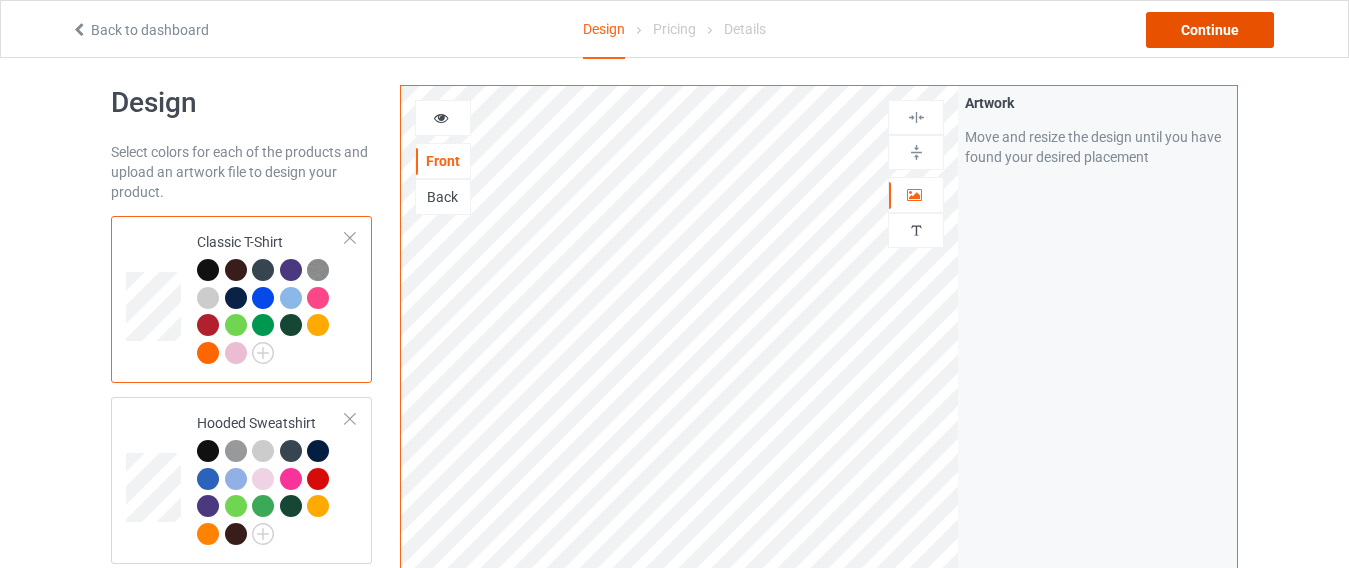 click on "Continue" at bounding box center [1210, 30] 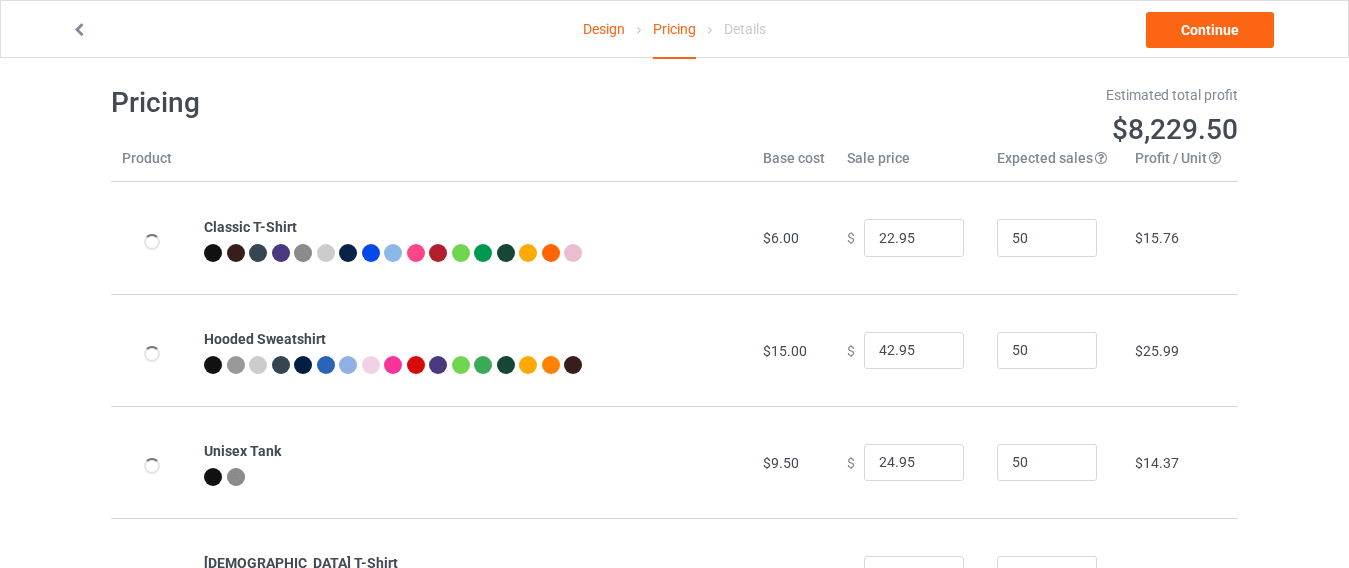 scroll, scrollTop: 0, scrollLeft: 0, axis: both 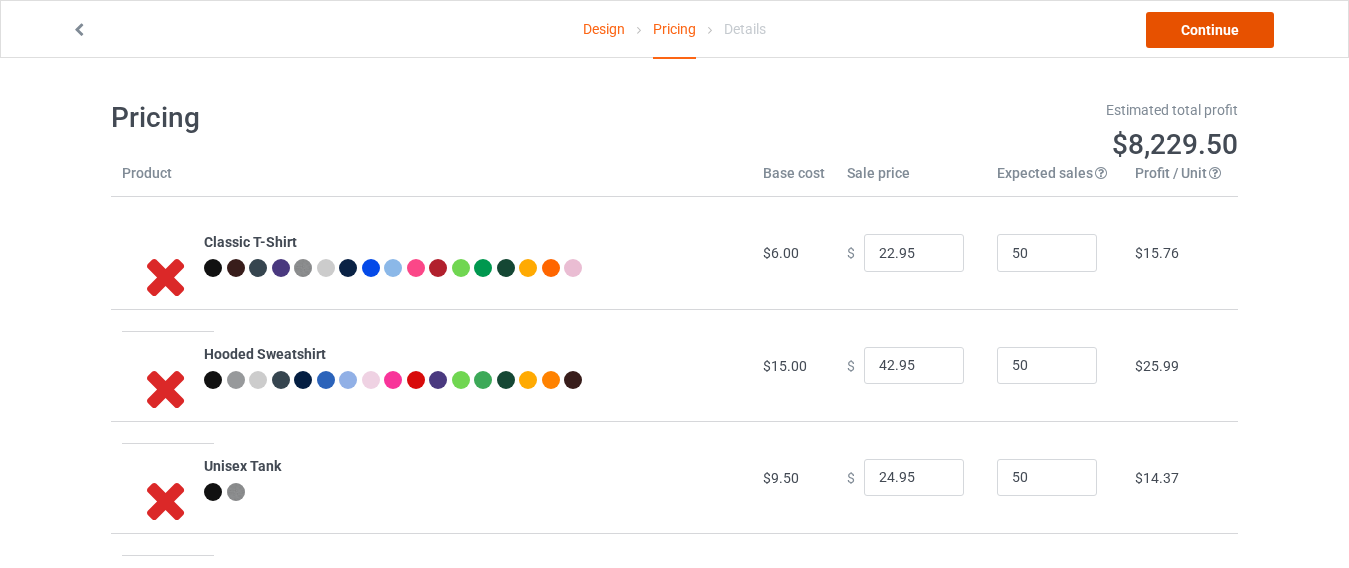 click on "Continue" at bounding box center (1210, 30) 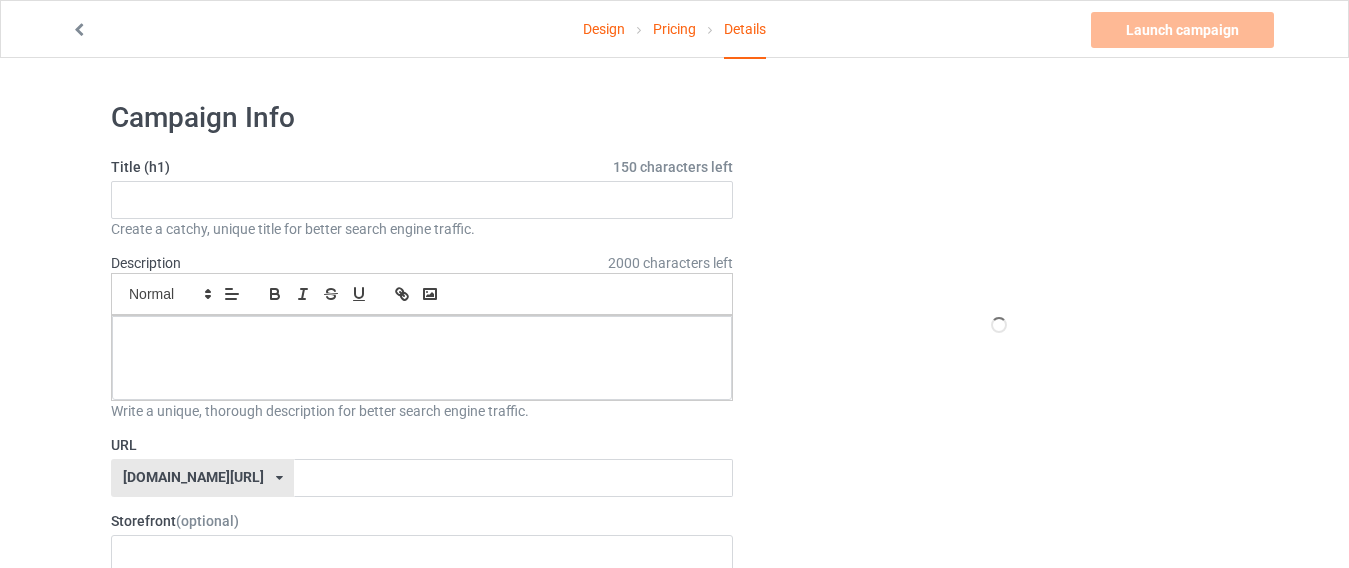 click on "Pricing" at bounding box center [674, 29] 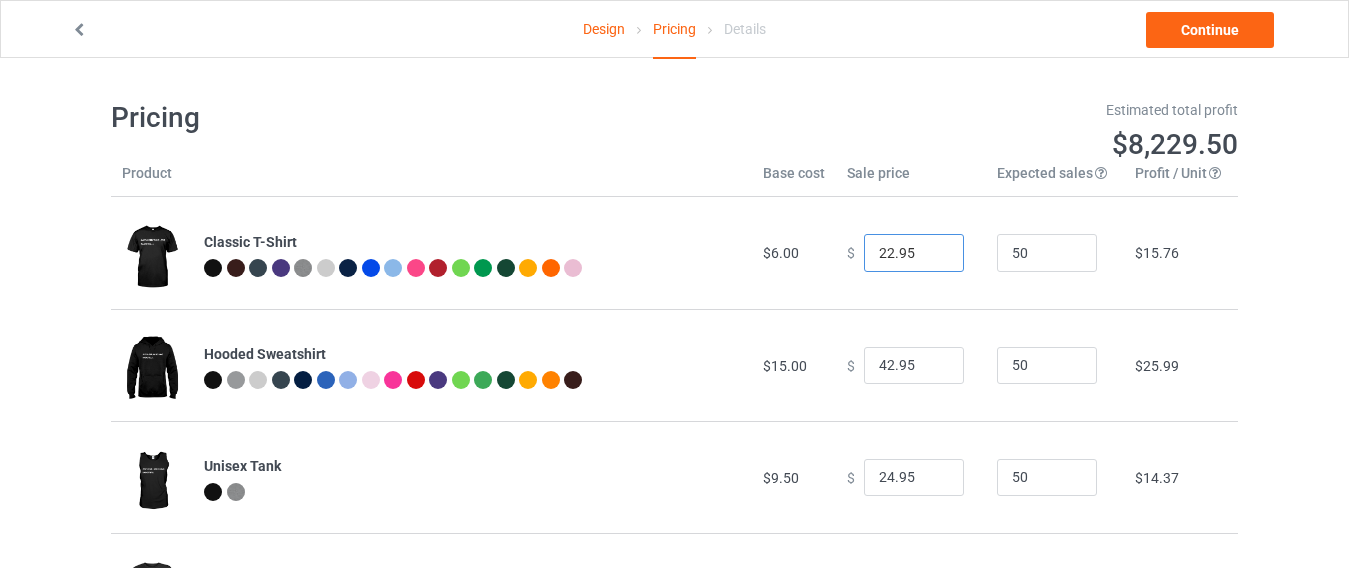 click on "22.95" at bounding box center [914, 253] 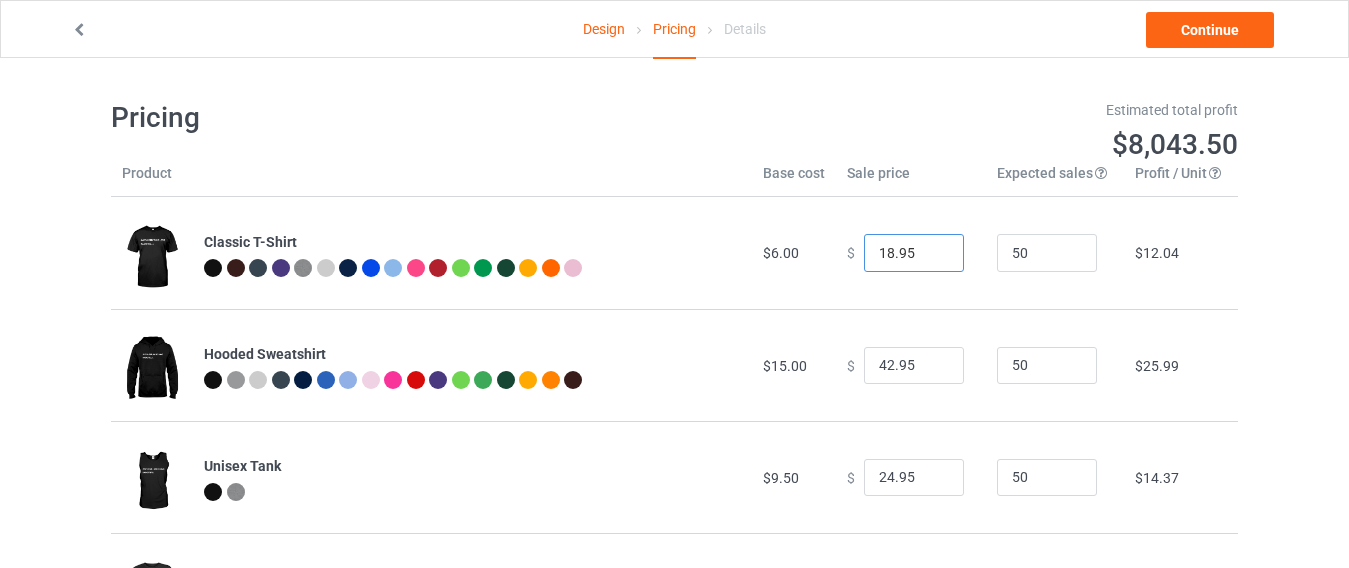 type on "18.95" 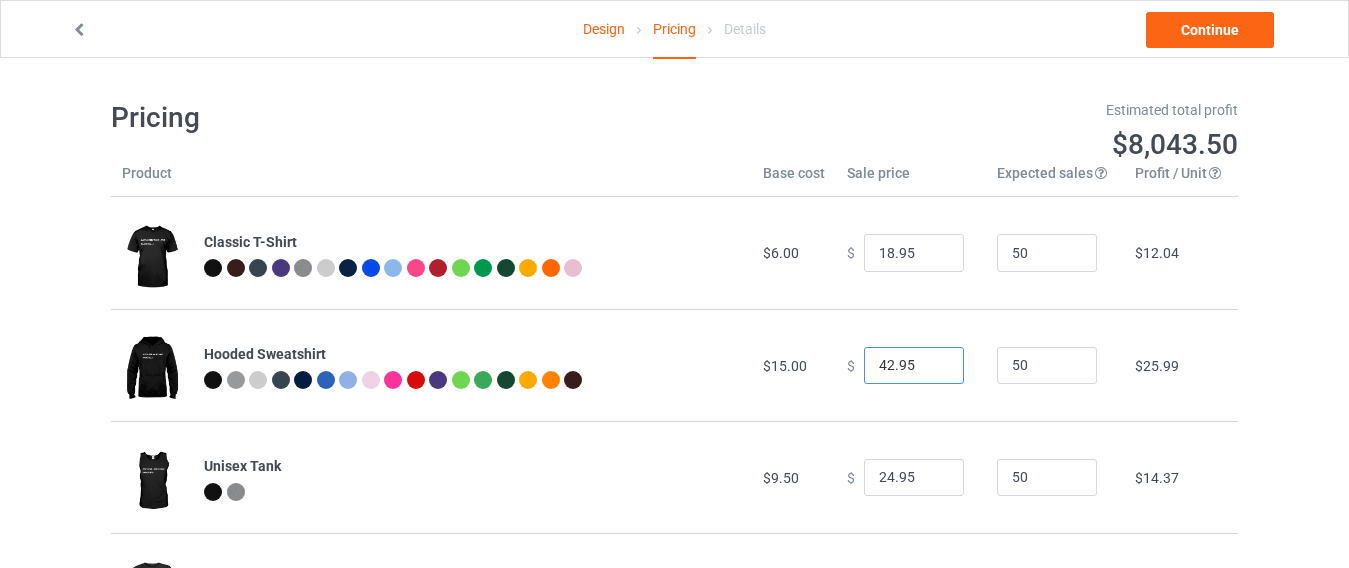 click on "42.95" at bounding box center [914, 366] 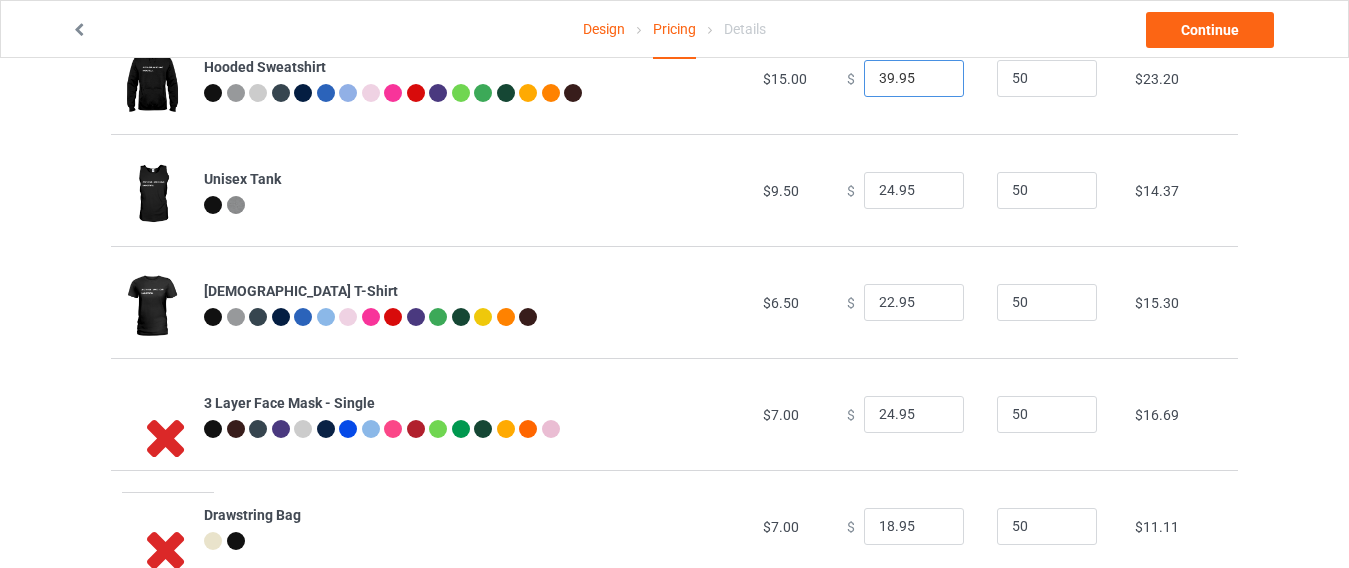 scroll, scrollTop: 305, scrollLeft: 0, axis: vertical 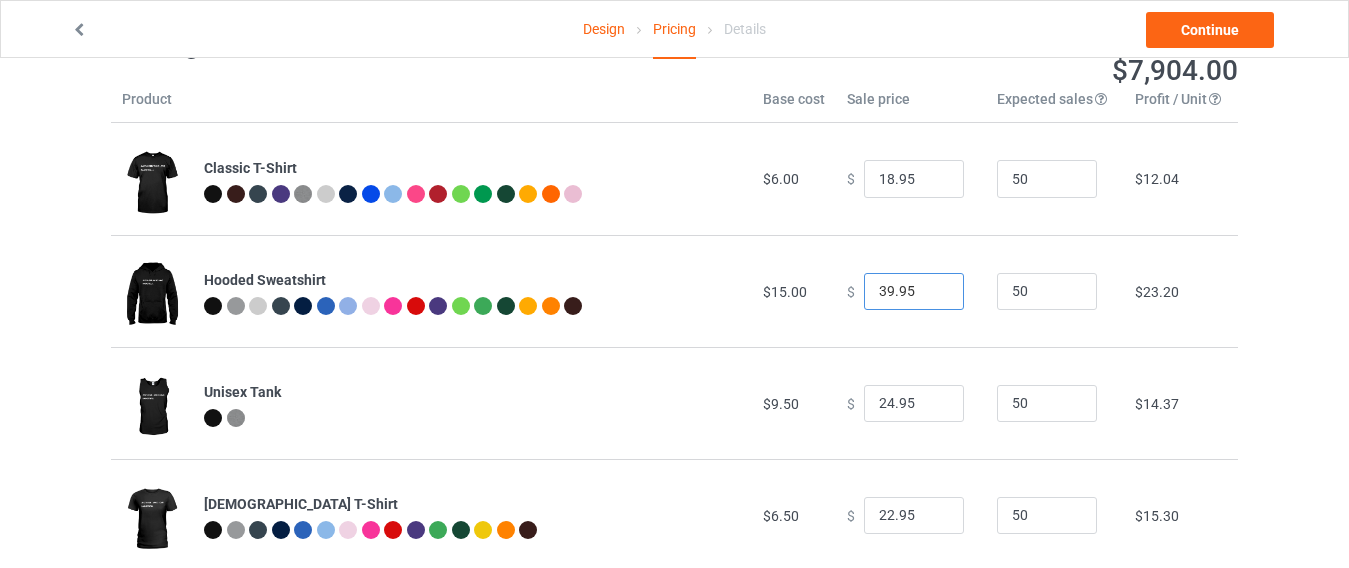 type on "39.95" 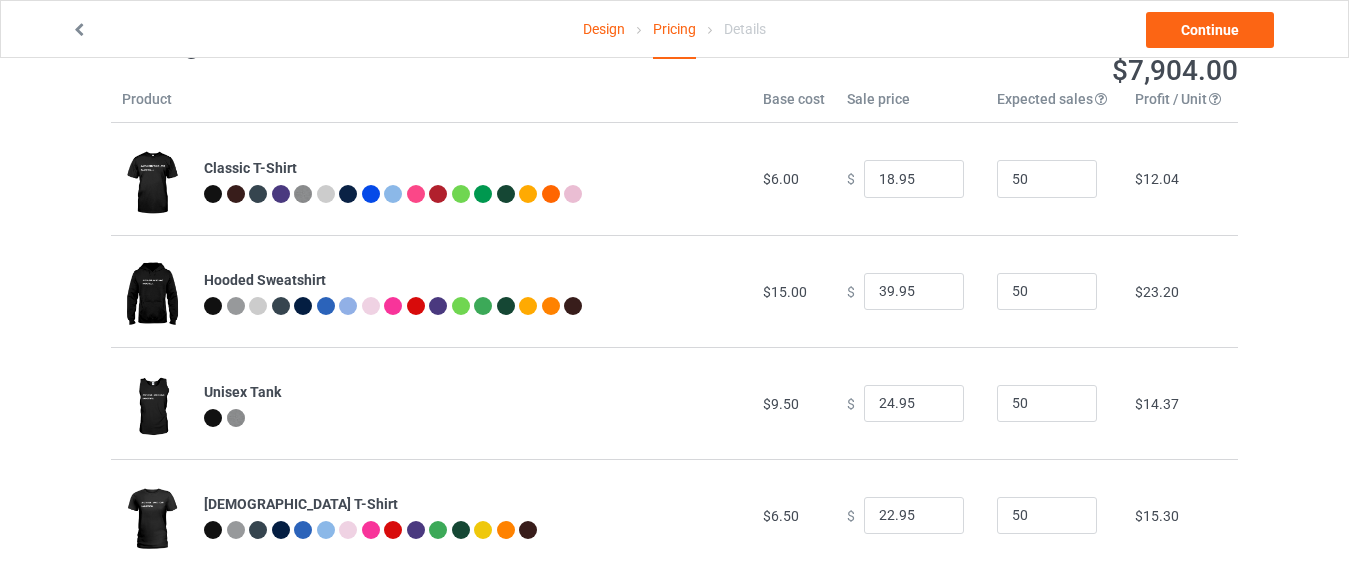 click on "Design" at bounding box center [604, 29] 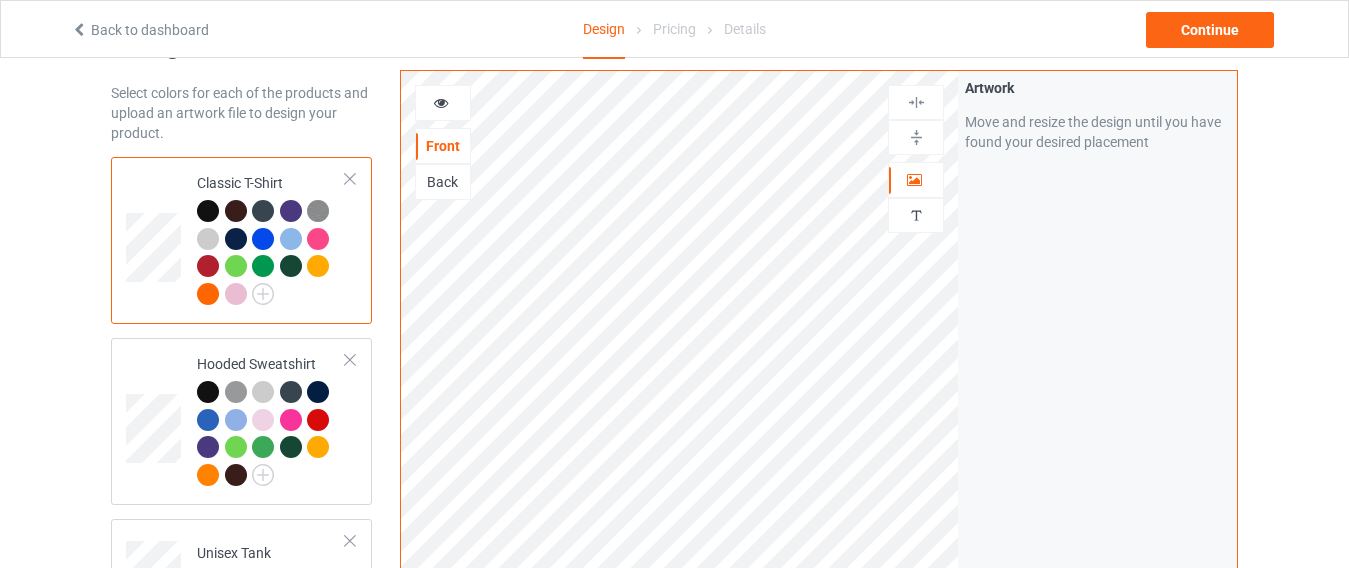scroll, scrollTop: 0, scrollLeft: 0, axis: both 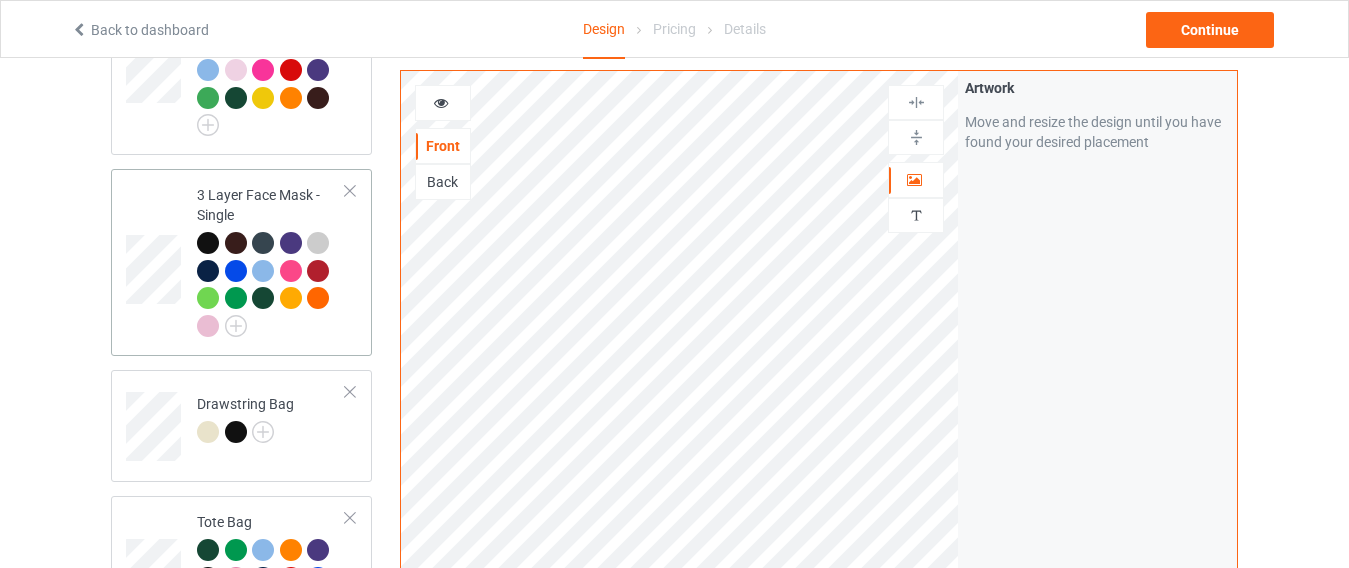 click at bounding box center (350, 191) 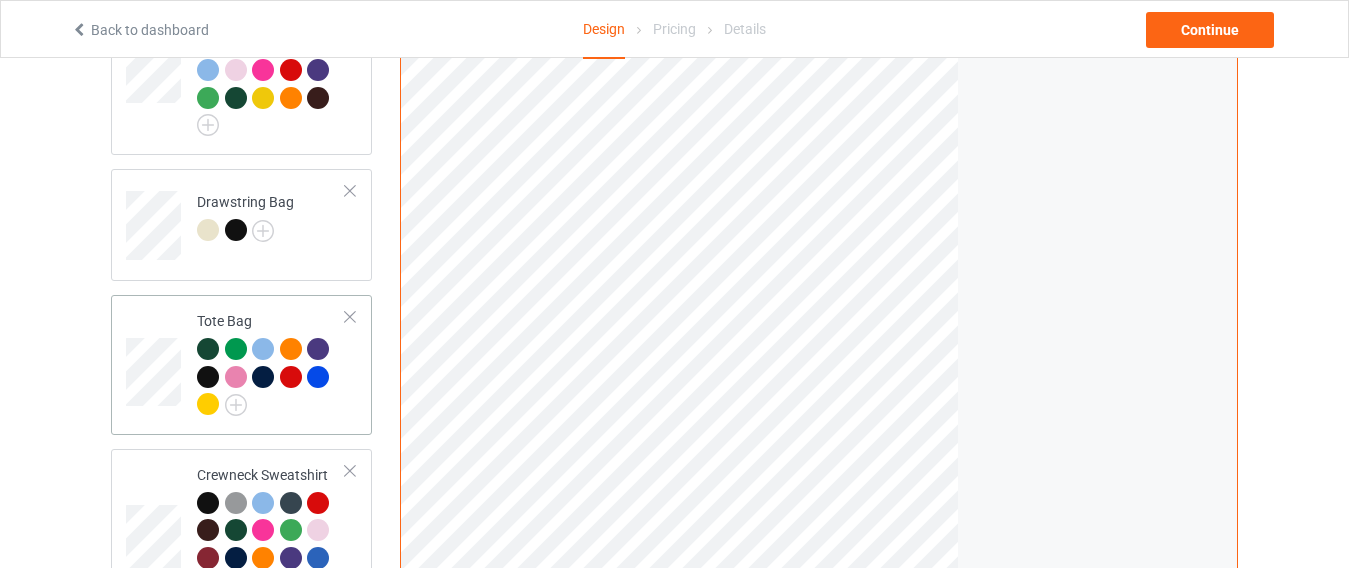 click on "Tote Bag" at bounding box center [271, 365] 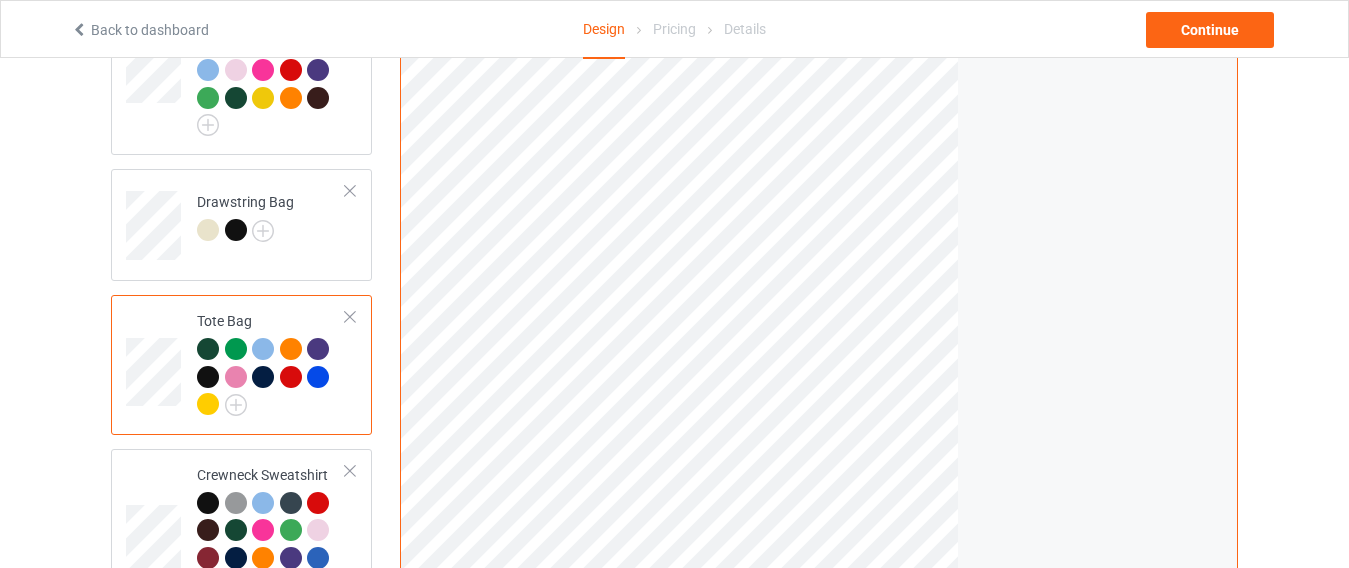 click at bounding box center [350, 317] 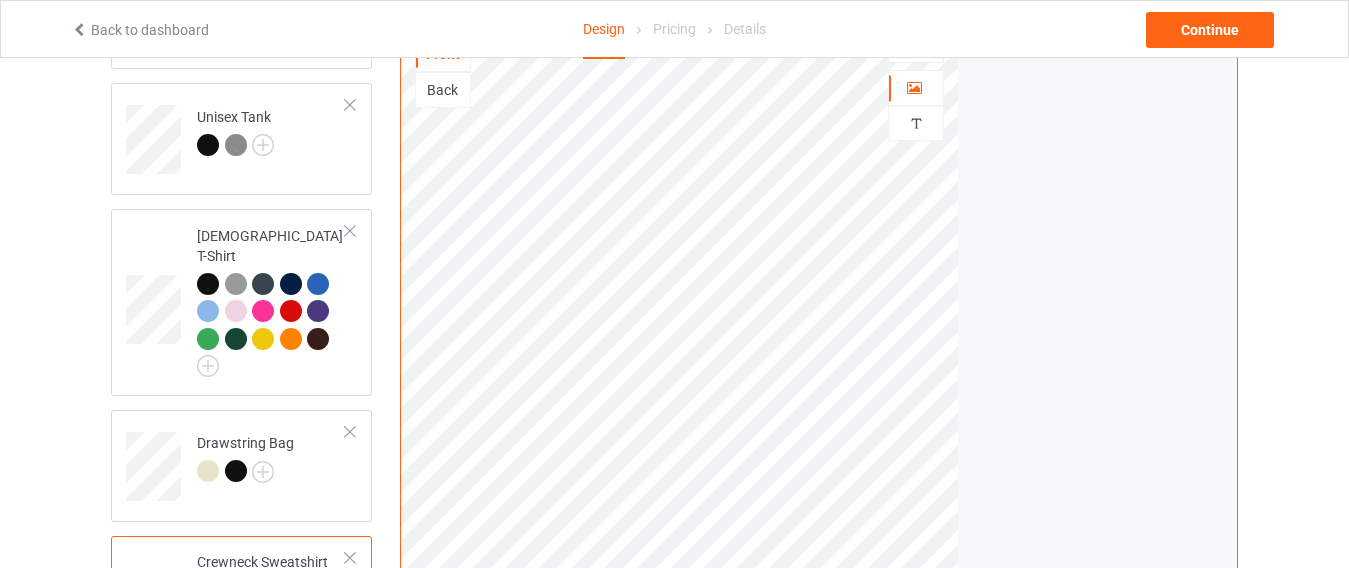 scroll, scrollTop: 567, scrollLeft: 0, axis: vertical 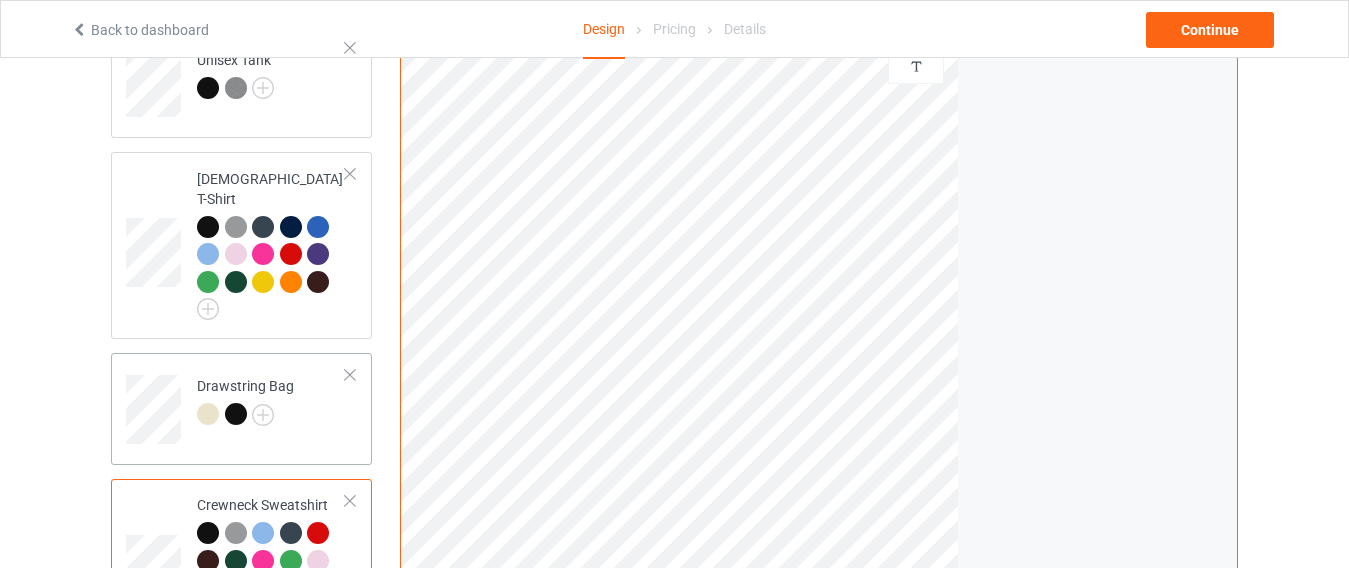 click on "Drawstring Bag" at bounding box center (241, 409) 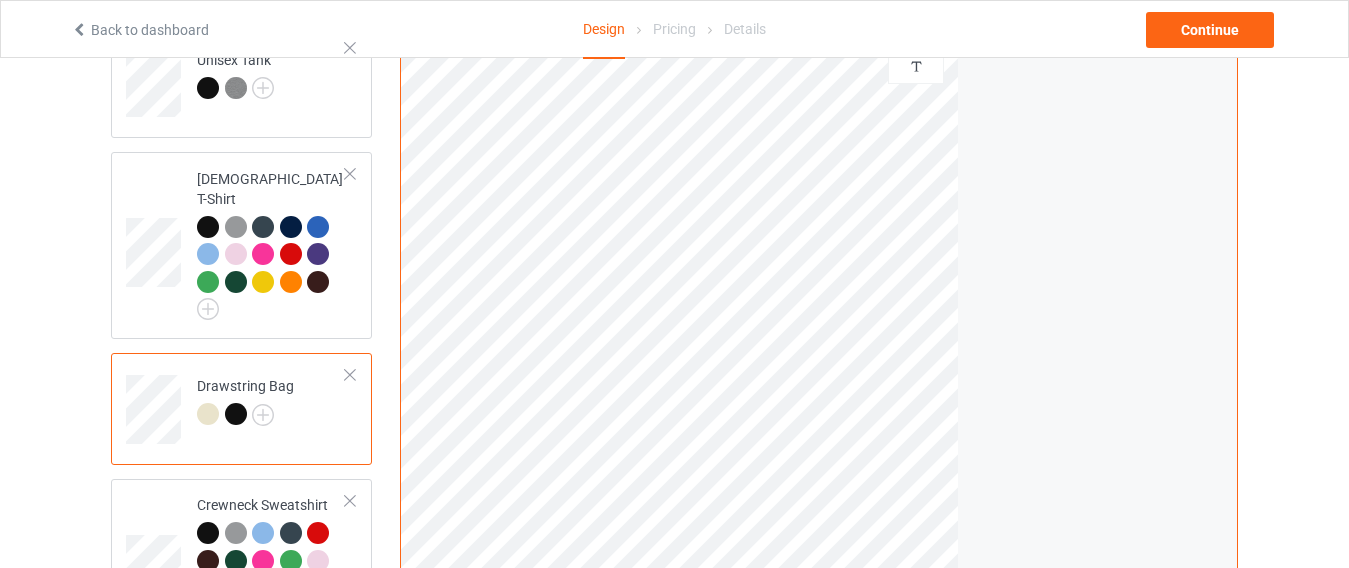 click at bounding box center [350, 375] 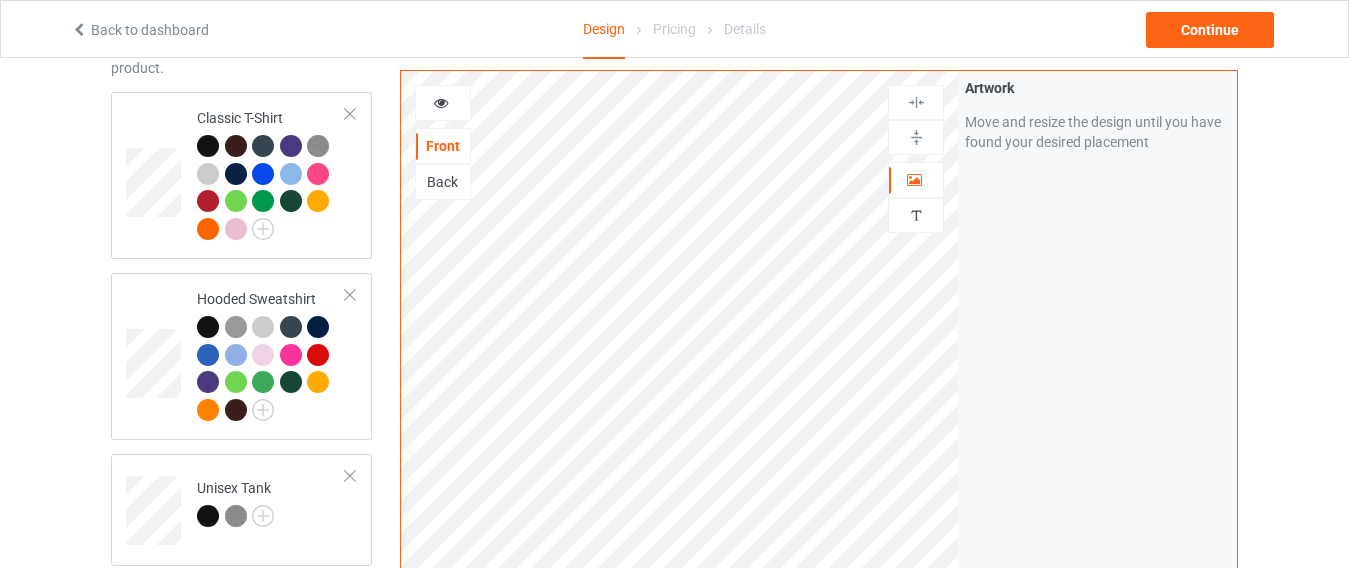 scroll, scrollTop: 110, scrollLeft: 0, axis: vertical 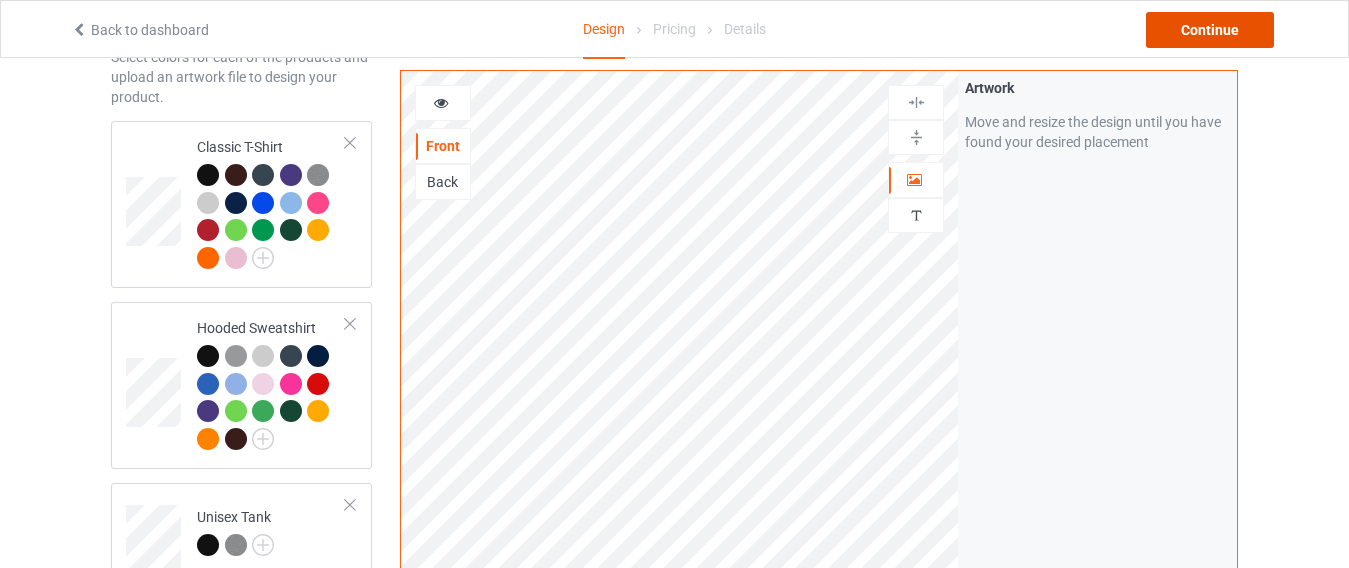 click on "Continue" at bounding box center (1210, 30) 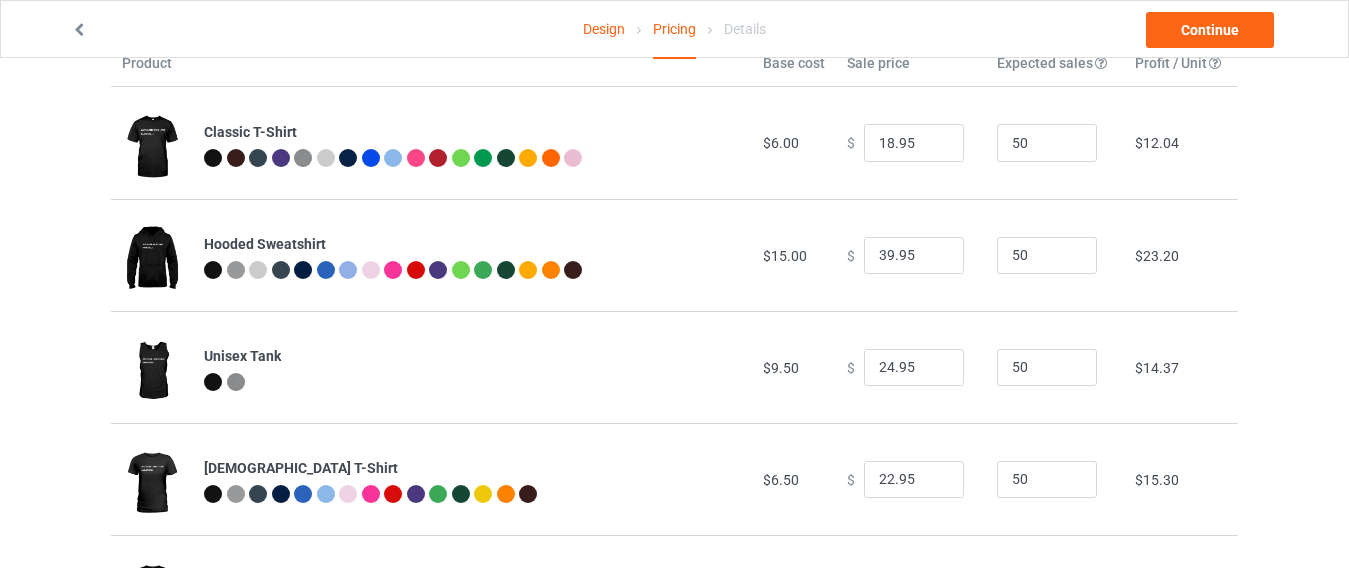 scroll, scrollTop: 0, scrollLeft: 0, axis: both 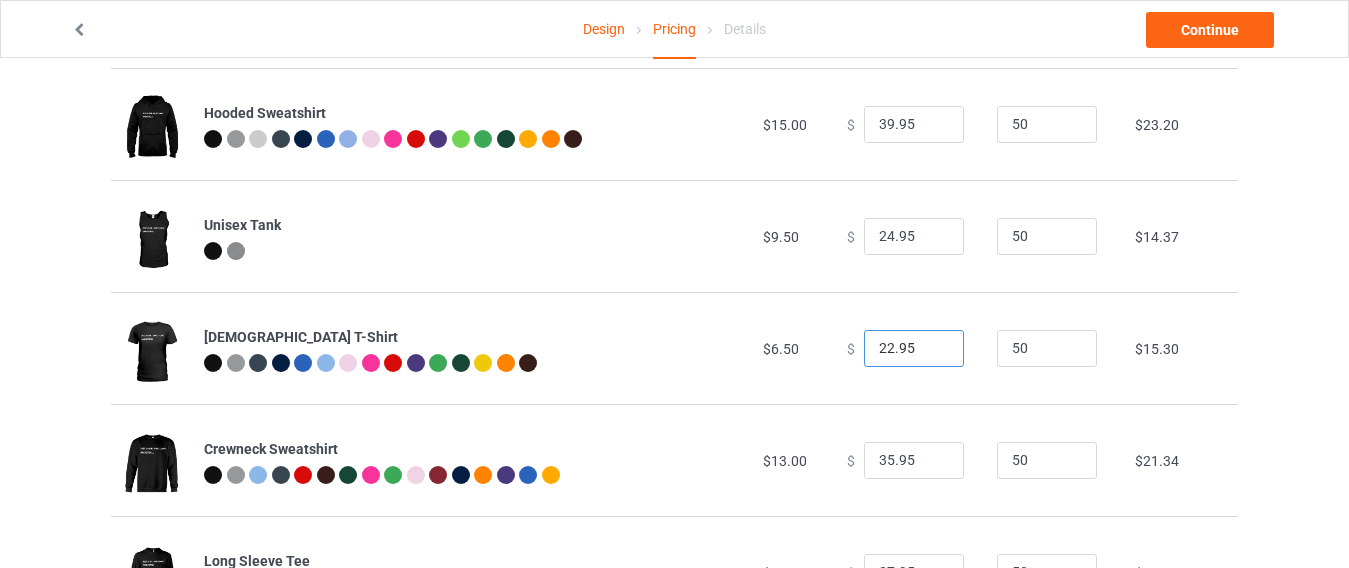 click on "22.95" at bounding box center [914, 349] 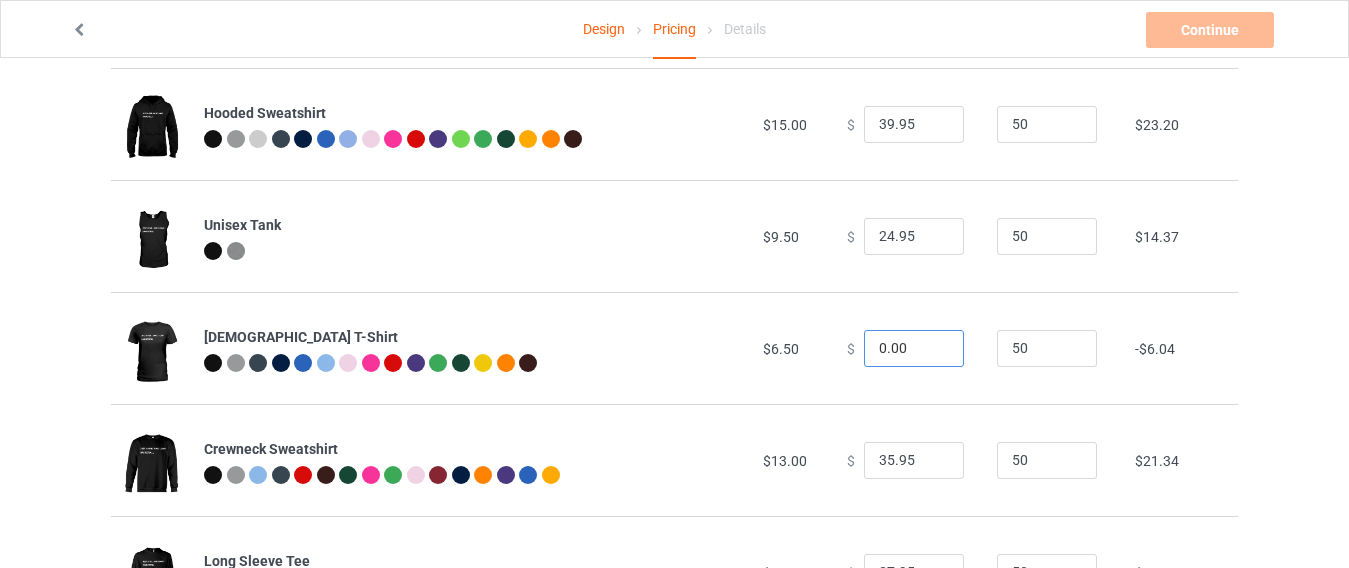 click on "0.00" at bounding box center [914, 349] 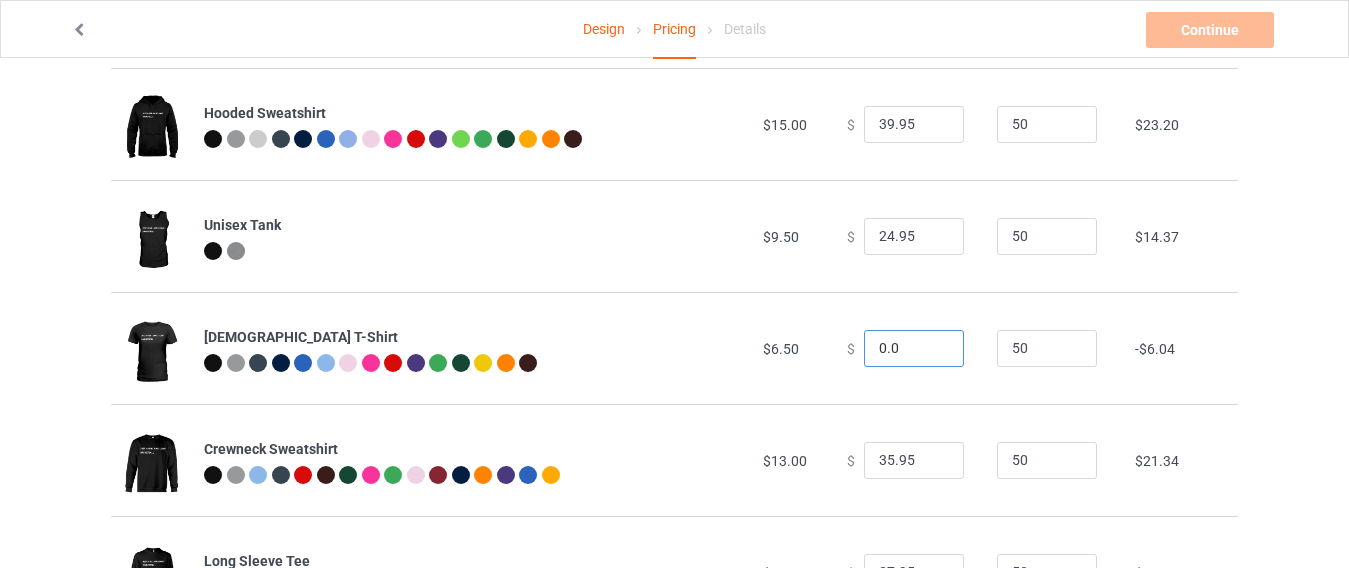 click on "0.0" at bounding box center [914, 349] 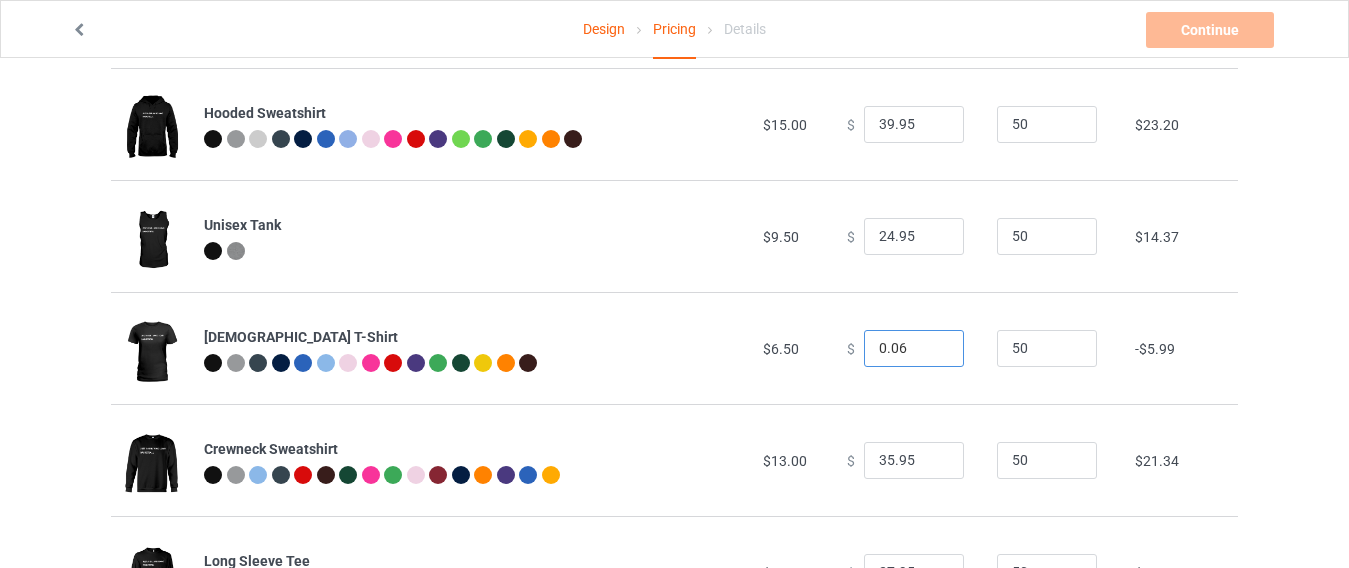 click on "0.06" at bounding box center (914, 349) 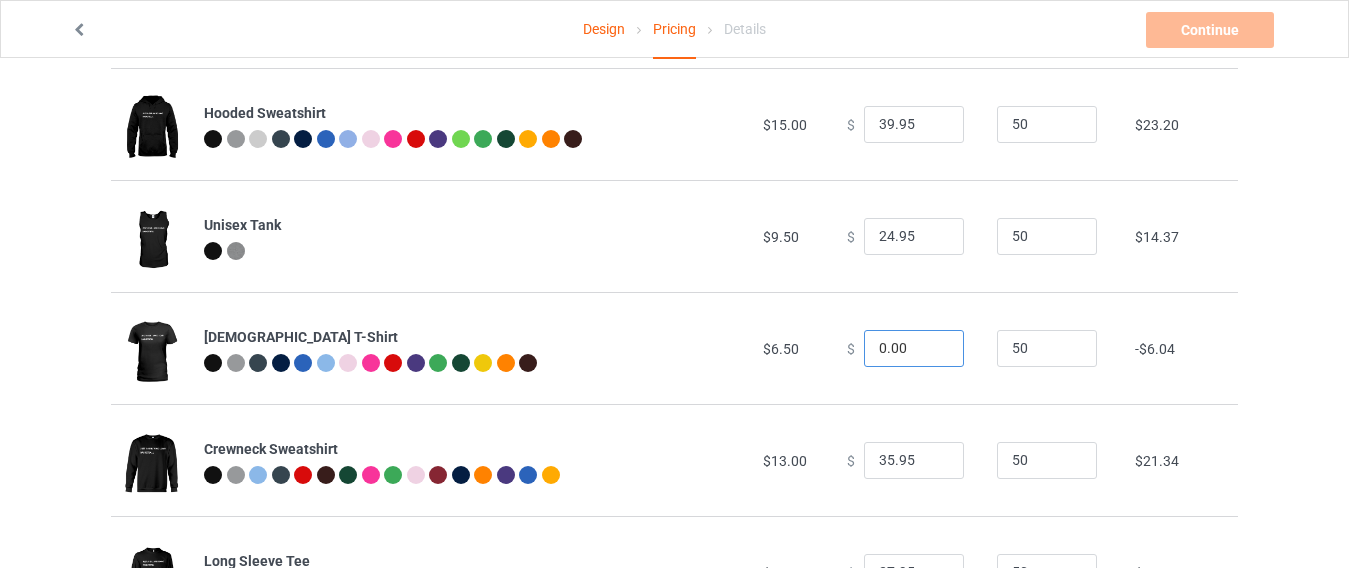 click on "0.00" at bounding box center [914, 349] 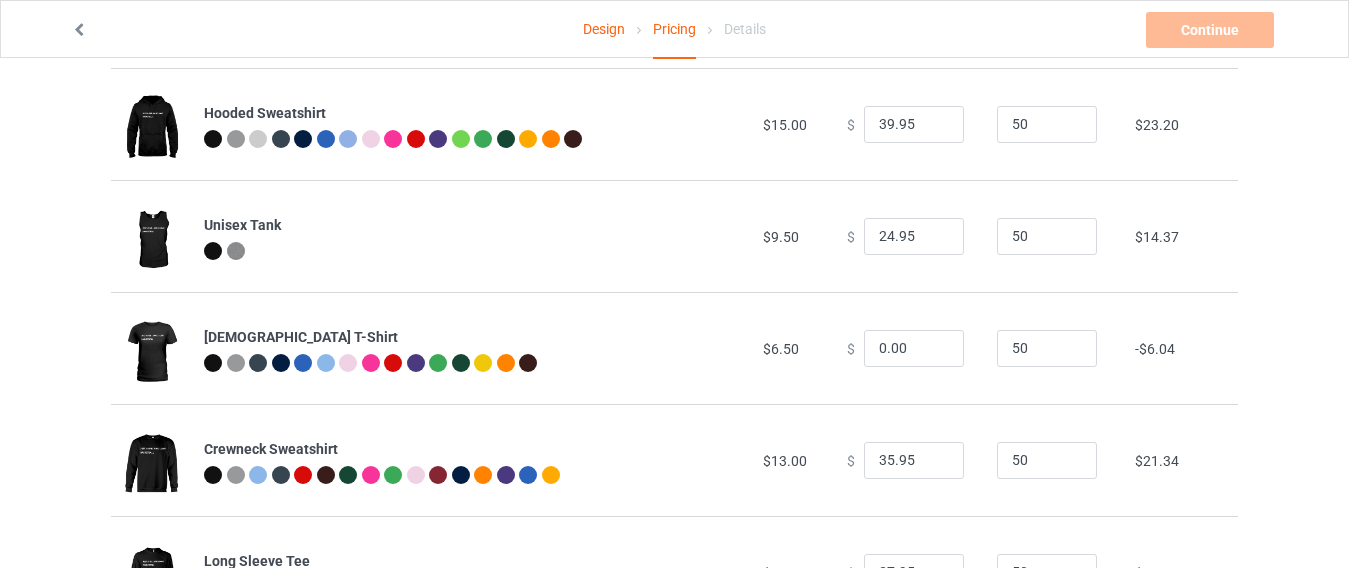 click on "Design" at bounding box center (604, 29) 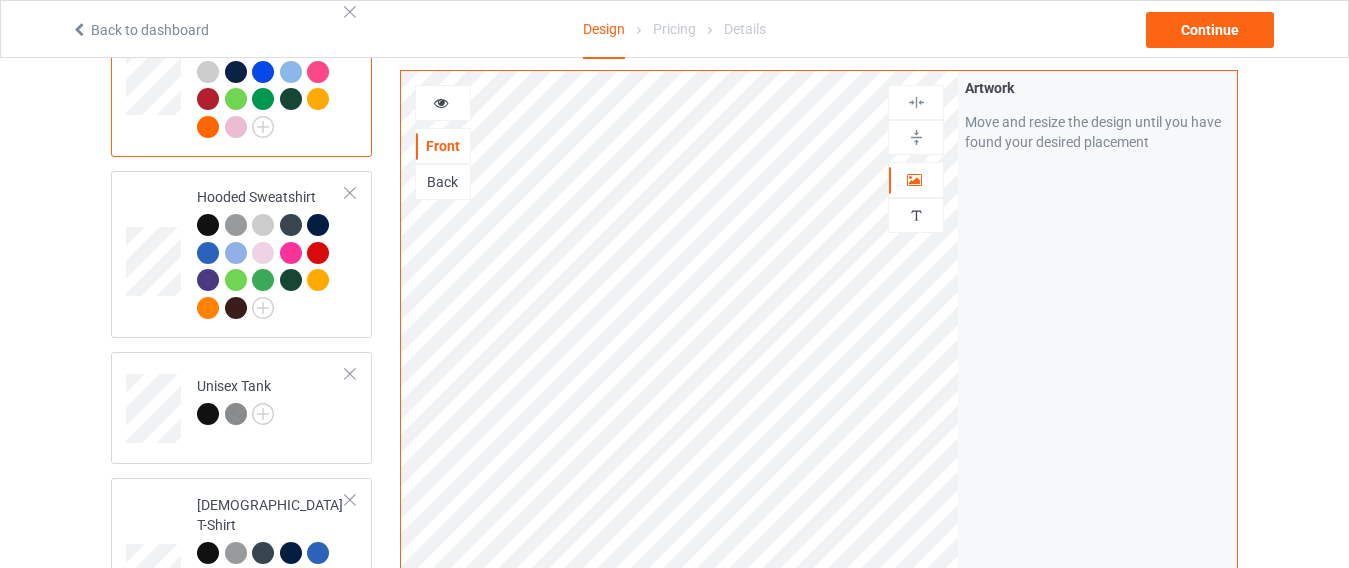 scroll, scrollTop: 0, scrollLeft: 0, axis: both 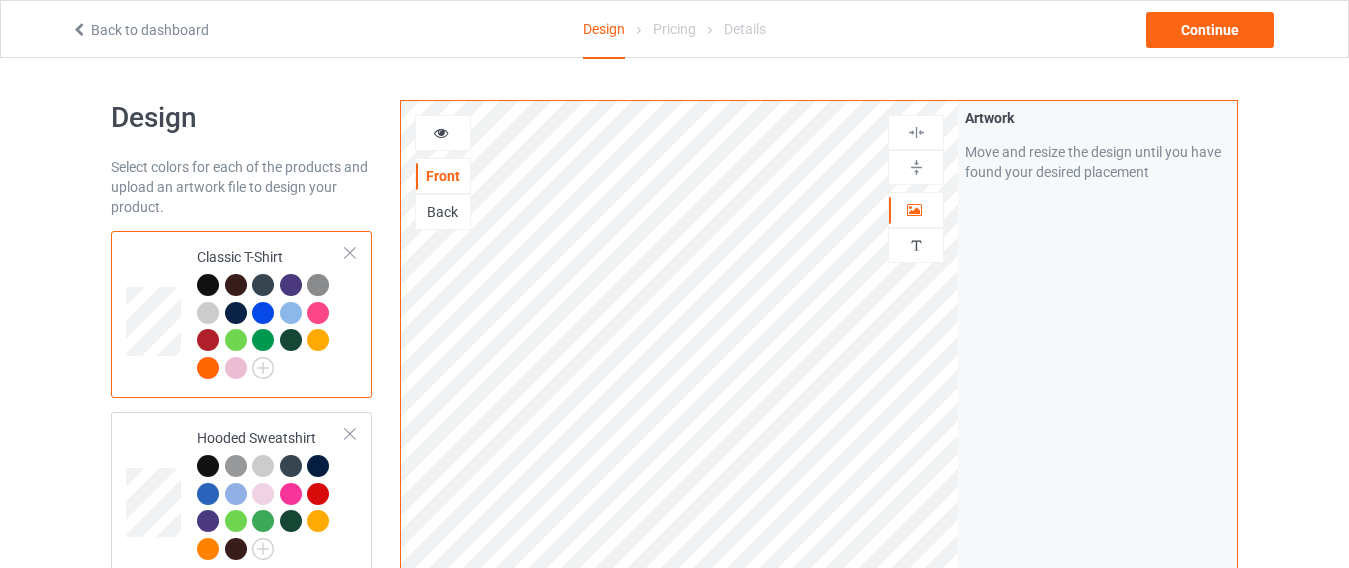 click on "Pricing" at bounding box center (674, 29) 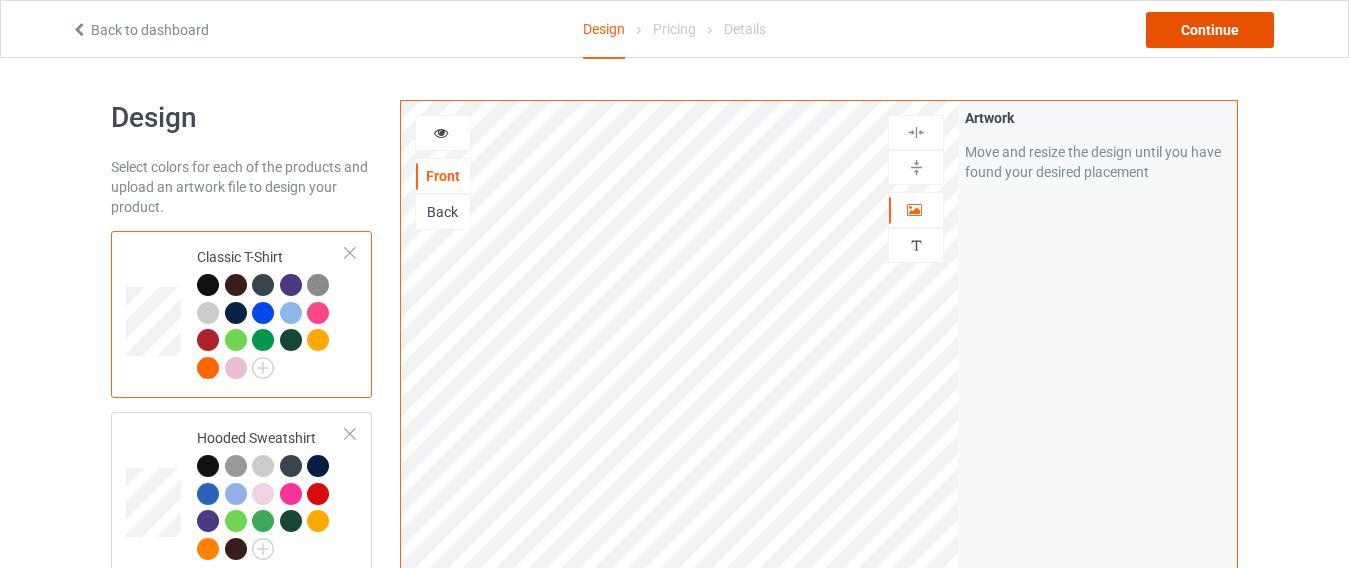 click on "Continue" at bounding box center (1210, 30) 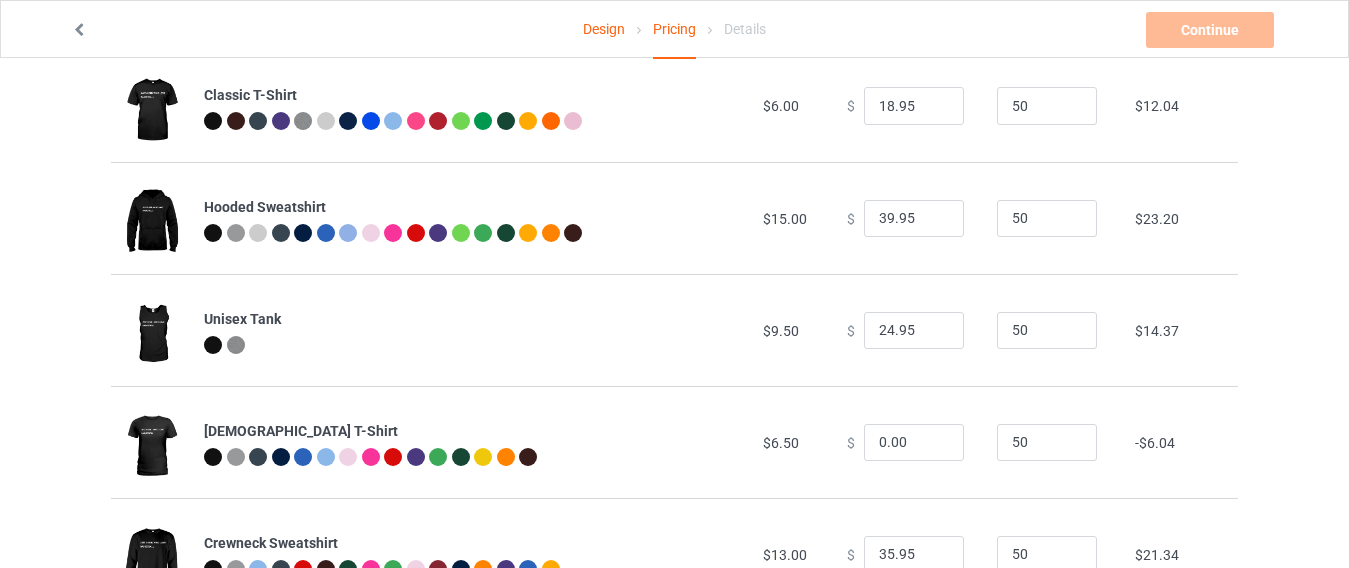 scroll, scrollTop: 197, scrollLeft: 0, axis: vertical 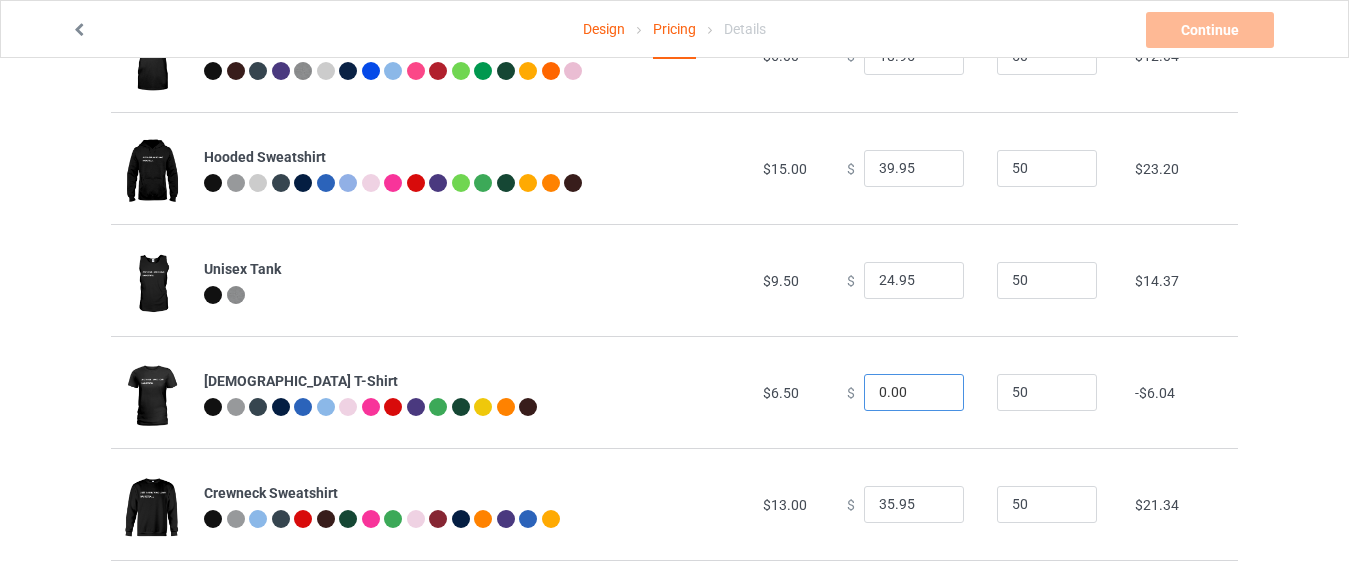 click on "0.00" at bounding box center [914, 393] 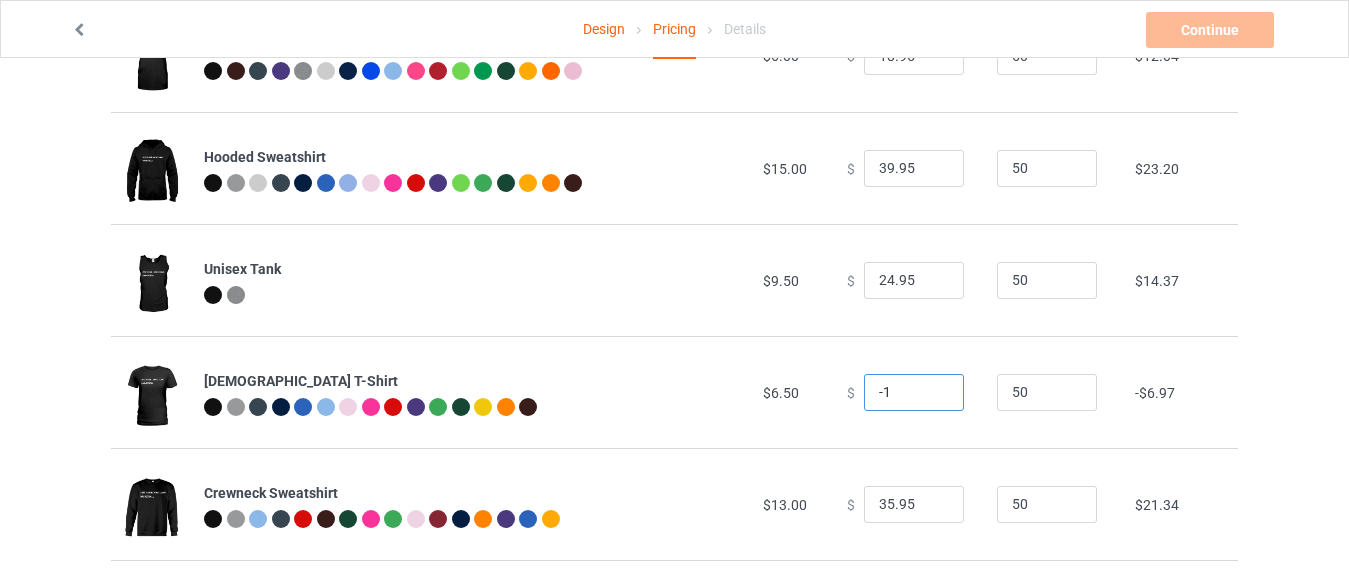 click on "-1" at bounding box center [914, 393] 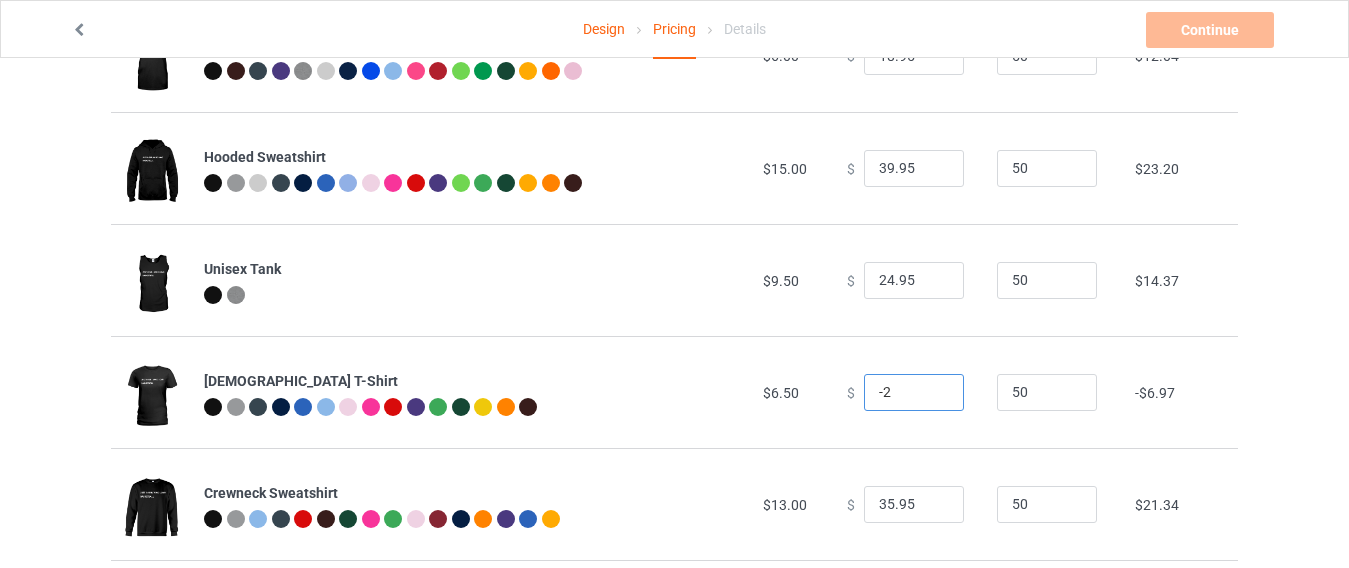 click on "-2" at bounding box center [914, 393] 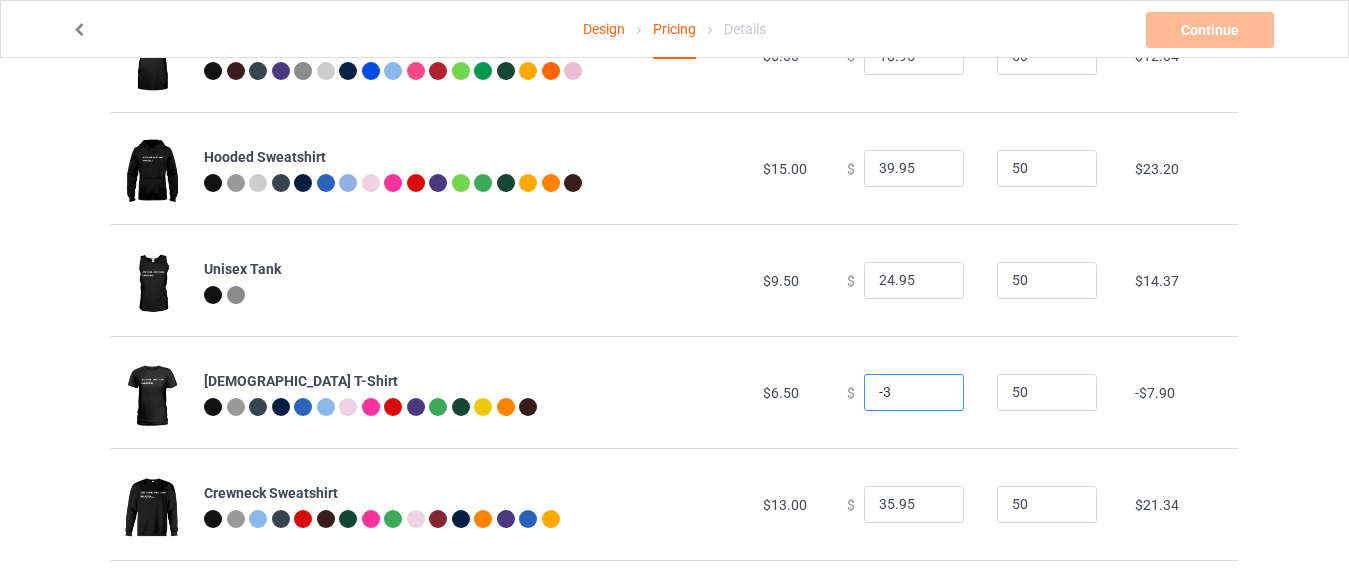 click on "-3" at bounding box center [914, 393] 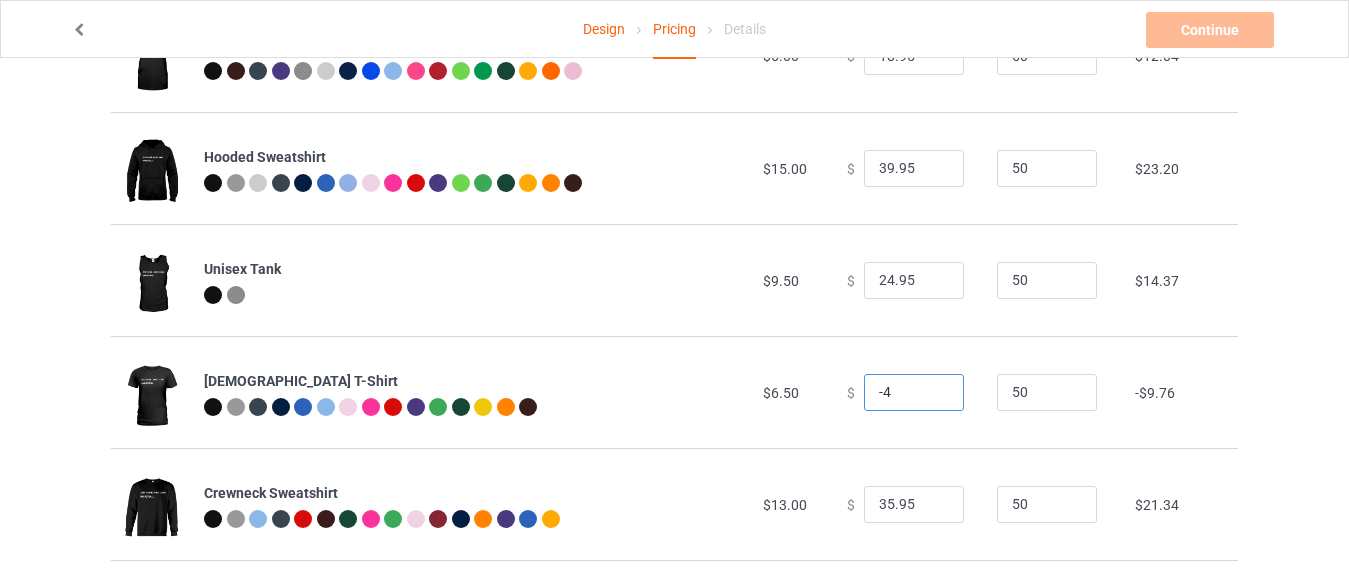 click on "-4" at bounding box center [914, 393] 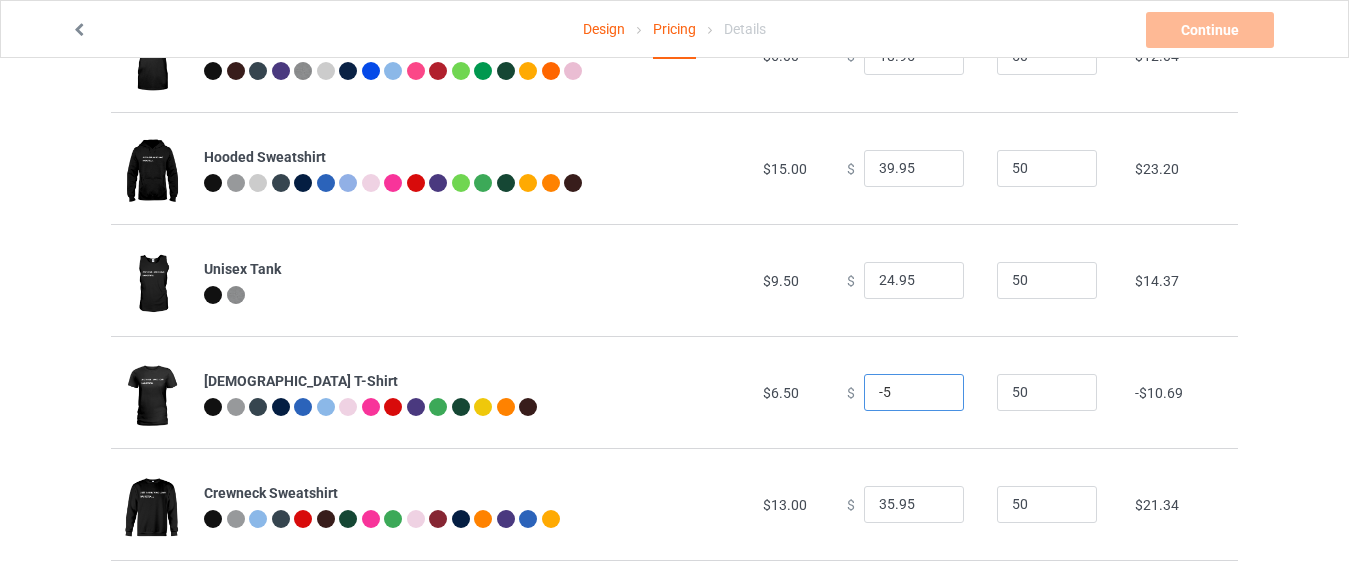 click on "-5" at bounding box center [914, 393] 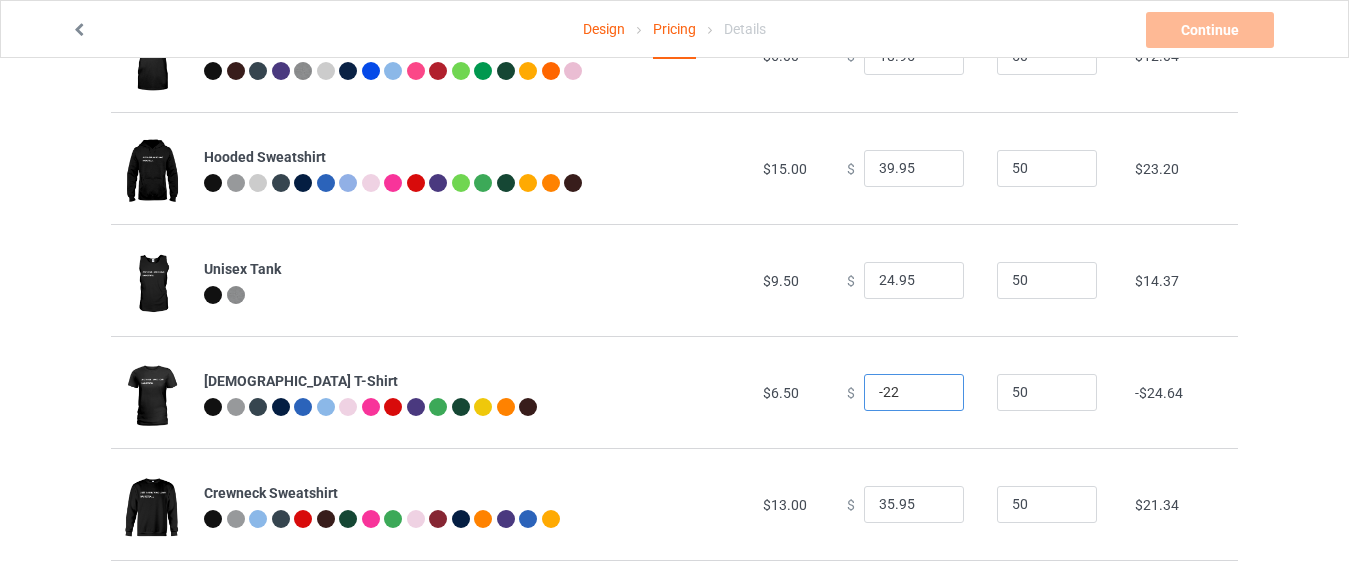 click on "-22" at bounding box center (914, 393) 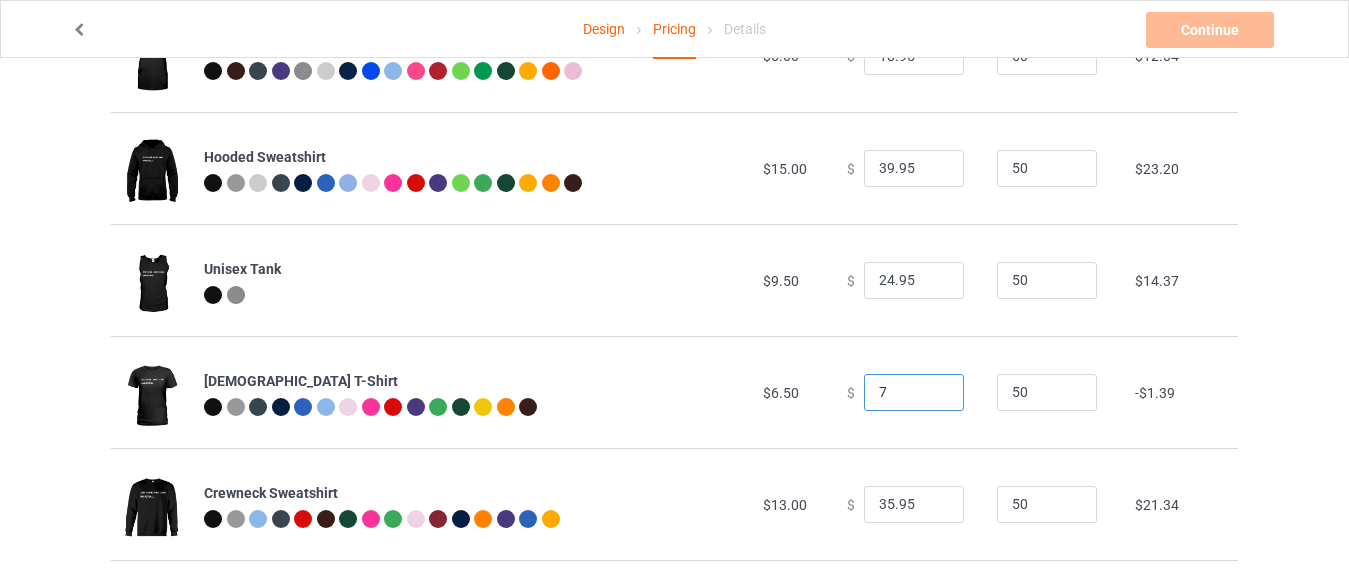 click on "7" at bounding box center (914, 393) 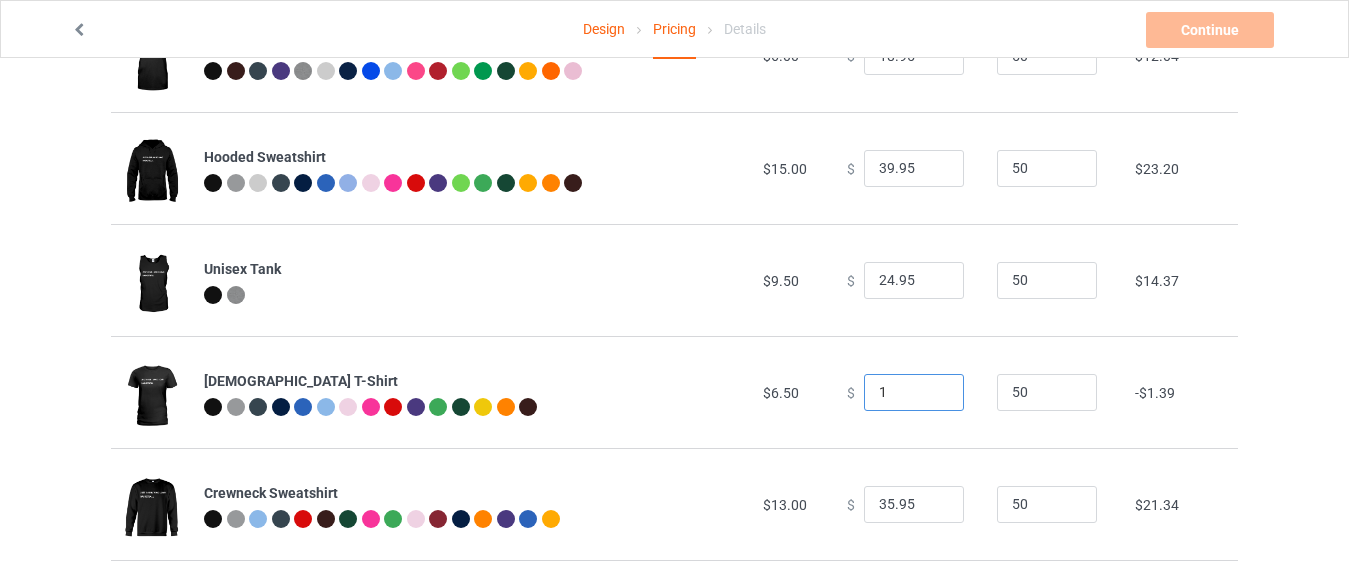 click on "1" at bounding box center [914, 393] 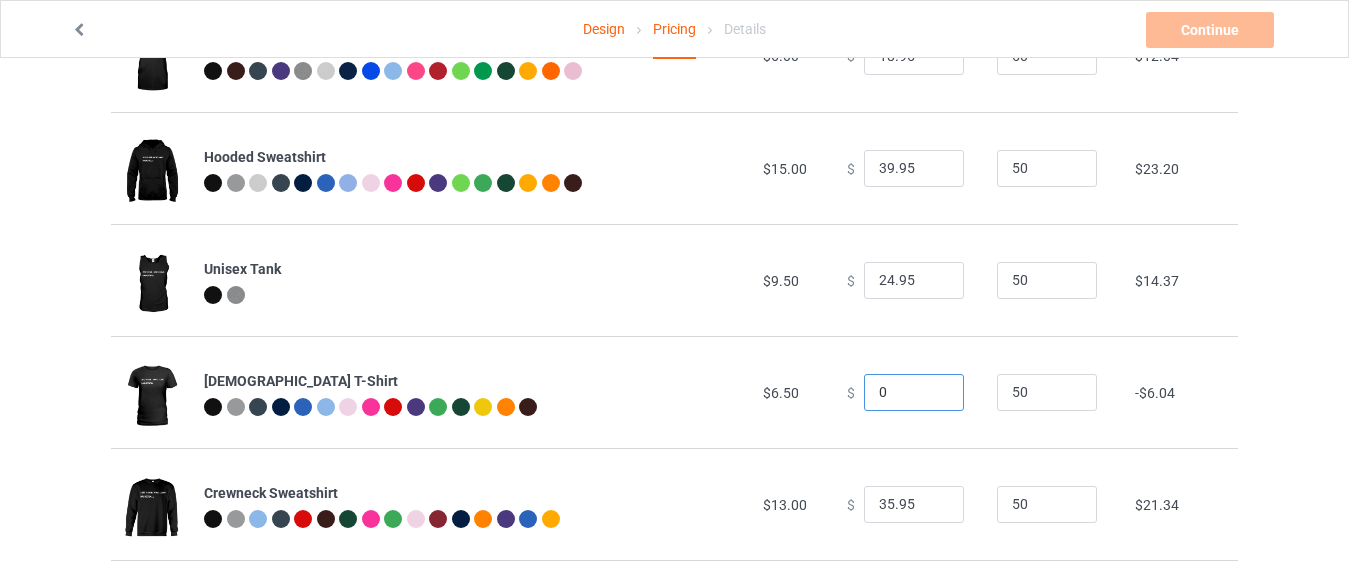 click on "0" at bounding box center [914, 393] 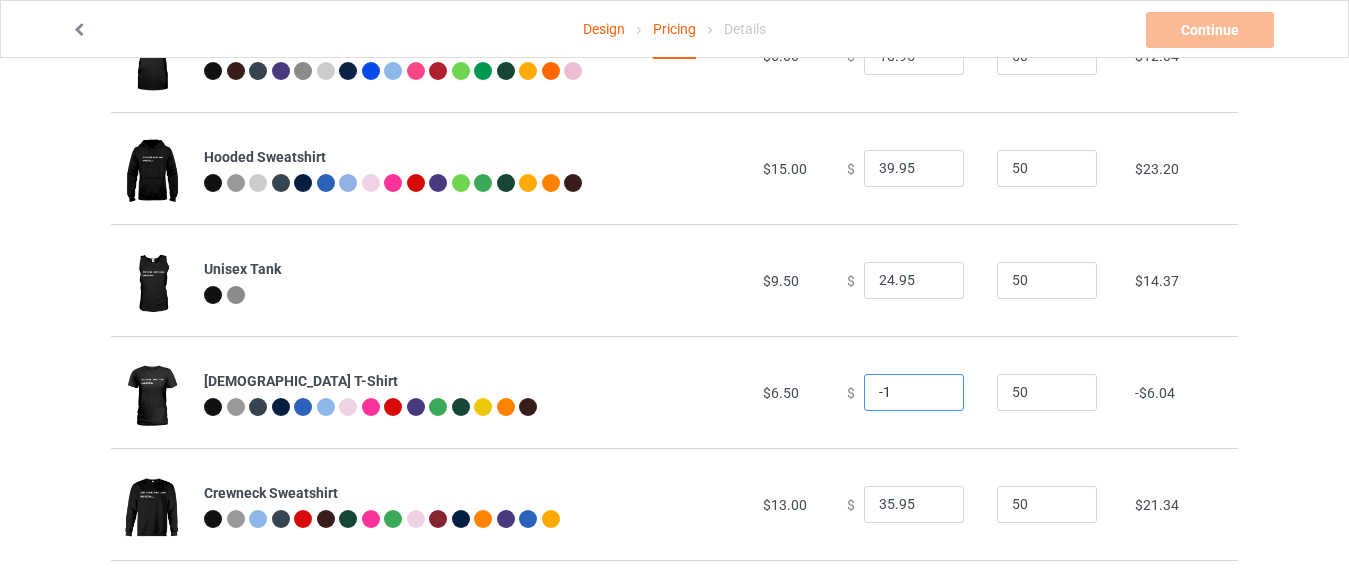 click on "-1" at bounding box center [914, 393] 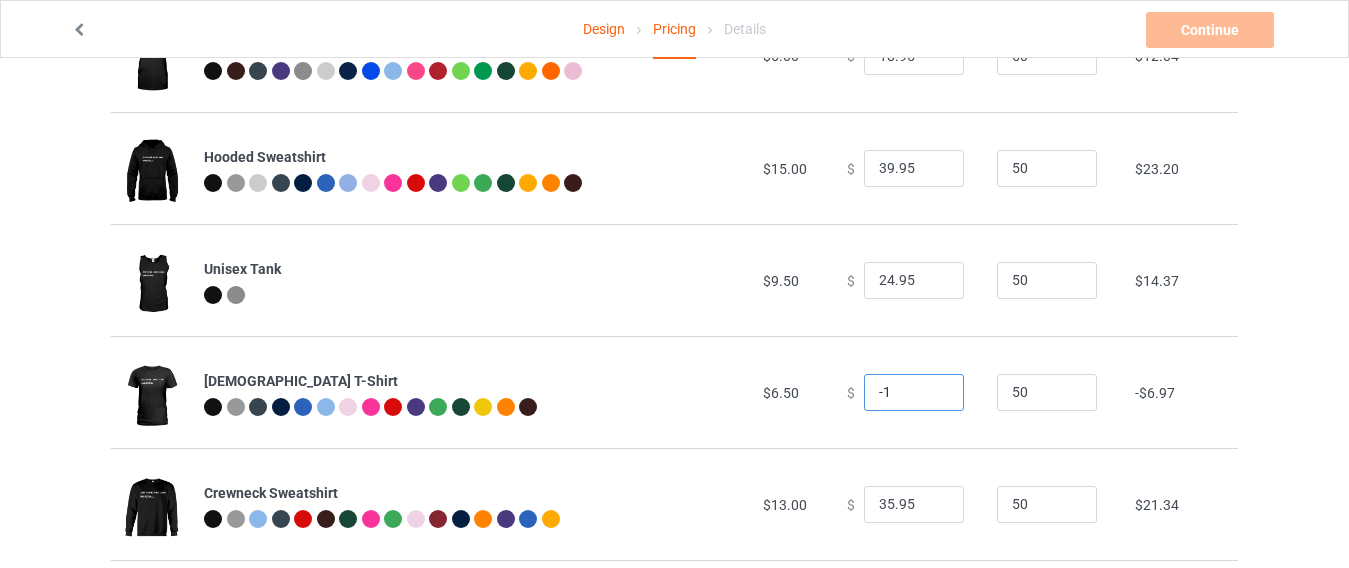 click on "-1" at bounding box center [914, 393] 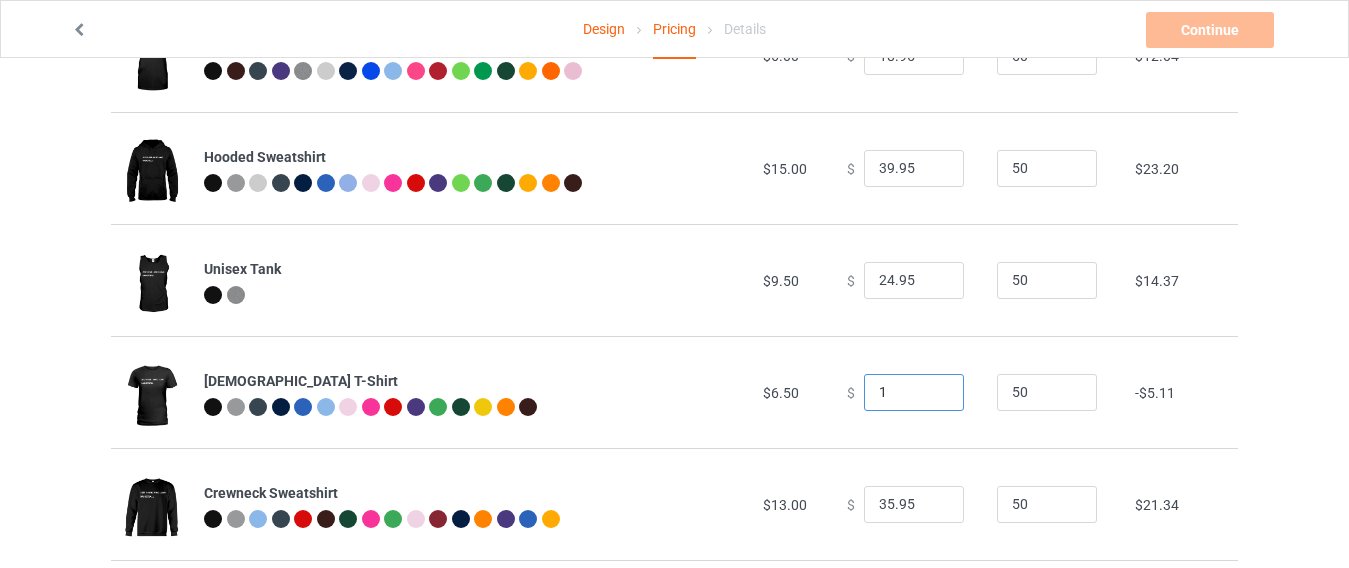 click on "1" at bounding box center [914, 393] 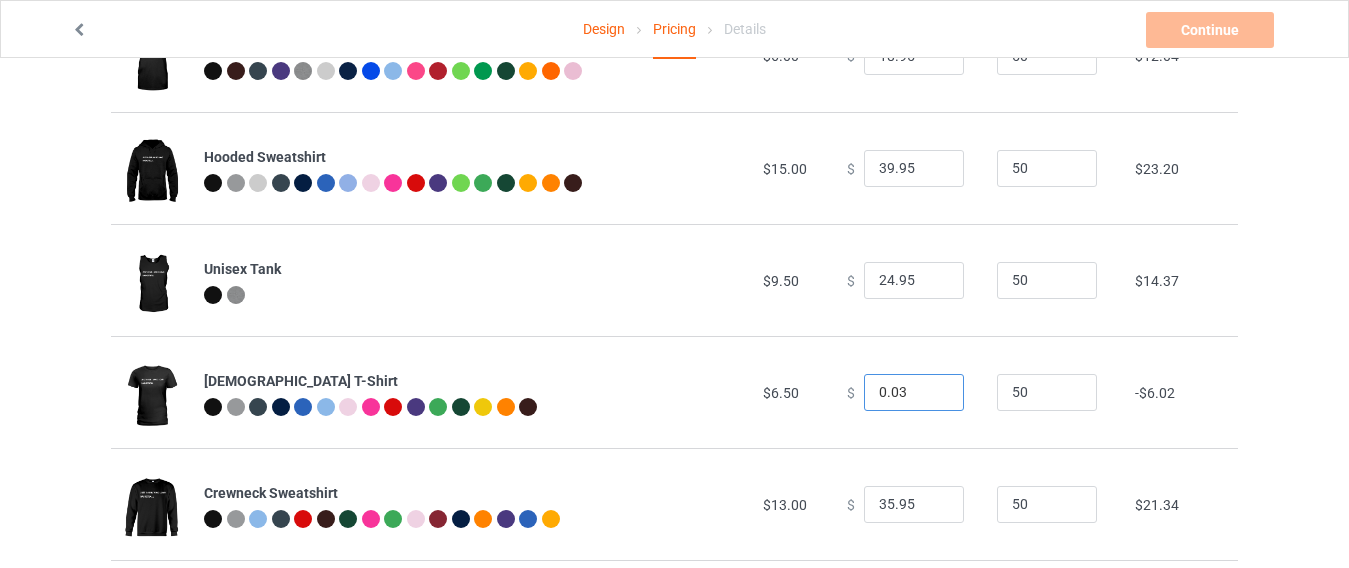 type on "0.03" 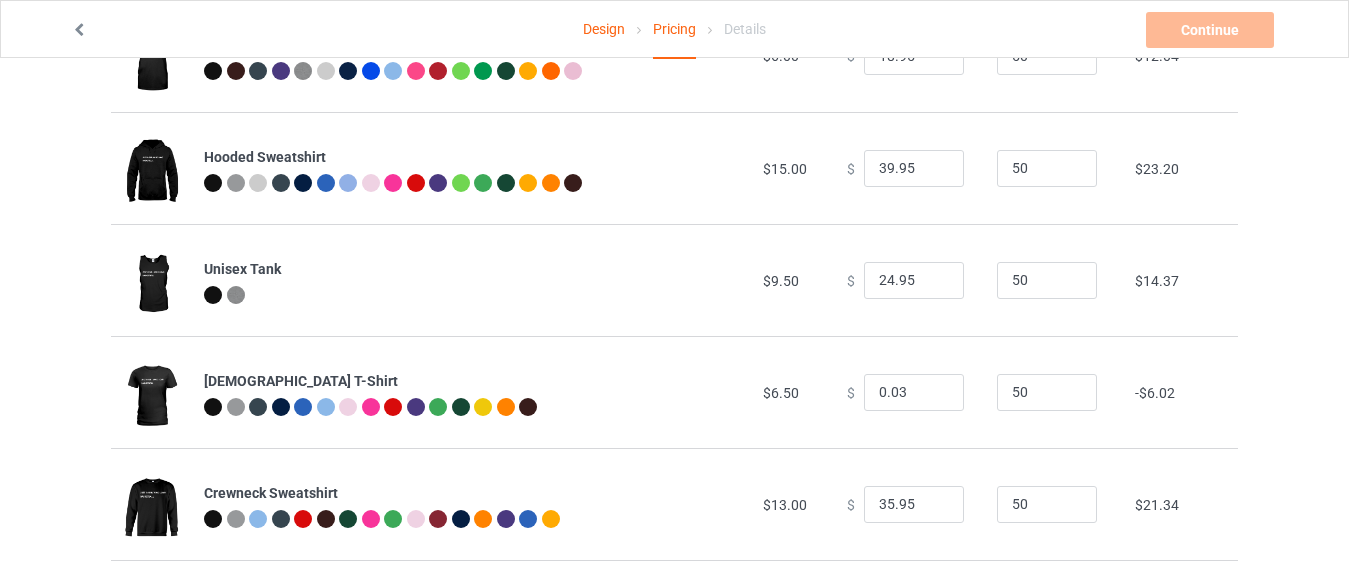 click on "Design" at bounding box center (604, 29) 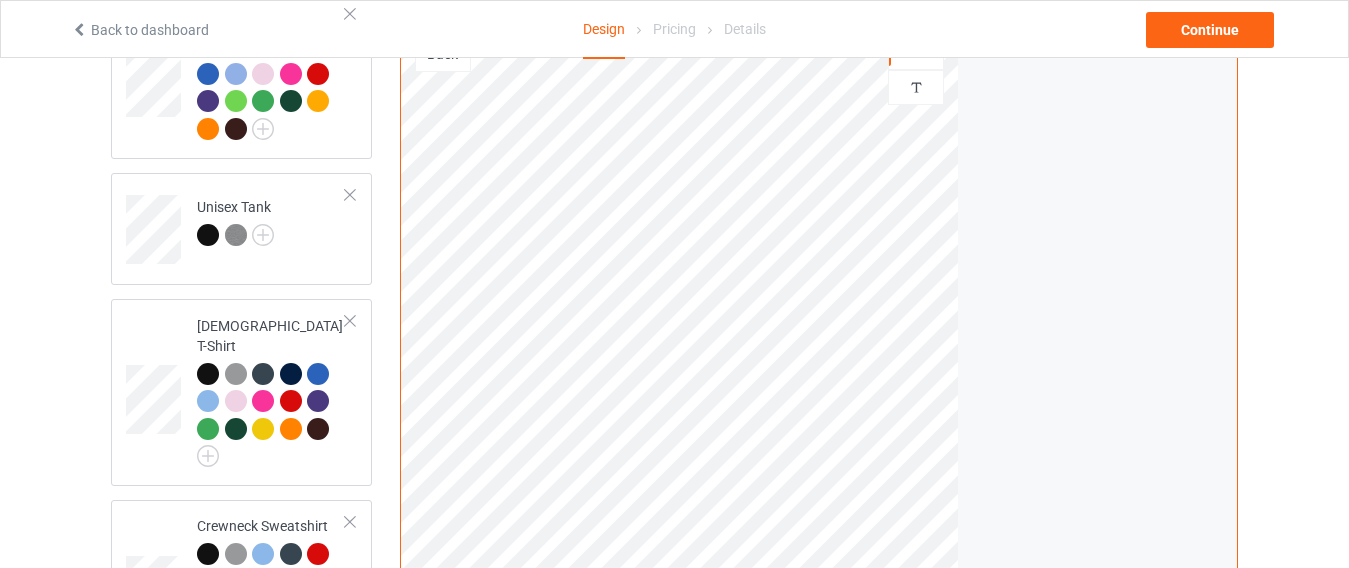 scroll, scrollTop: 414, scrollLeft: 0, axis: vertical 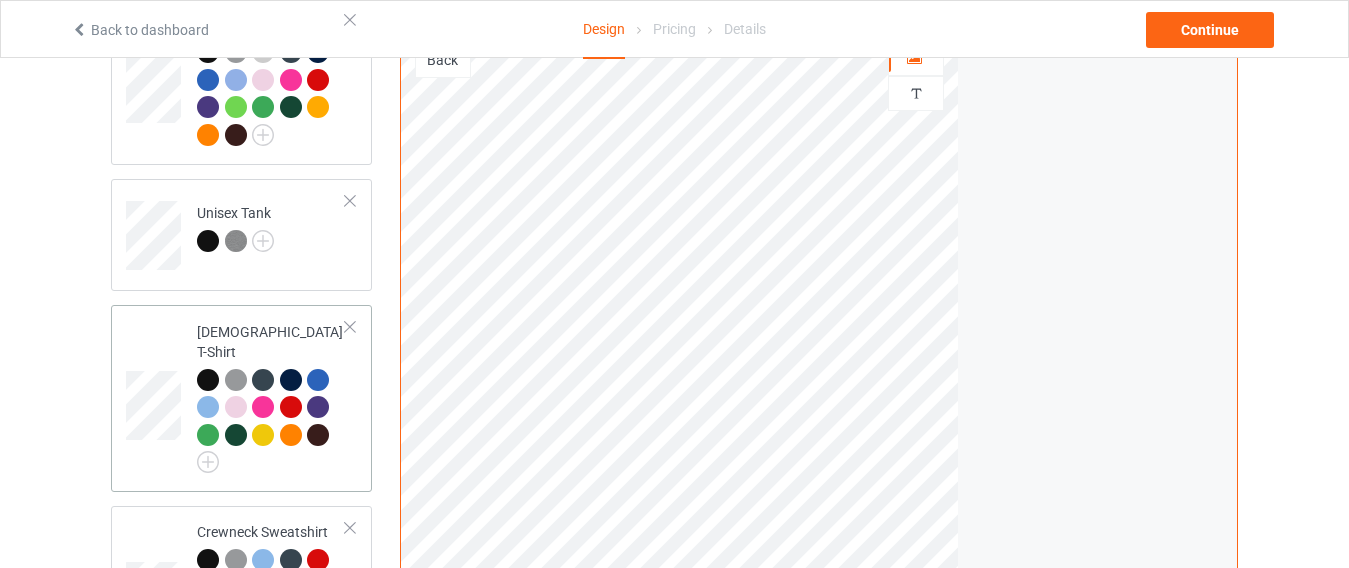 click at bounding box center (350, 327) 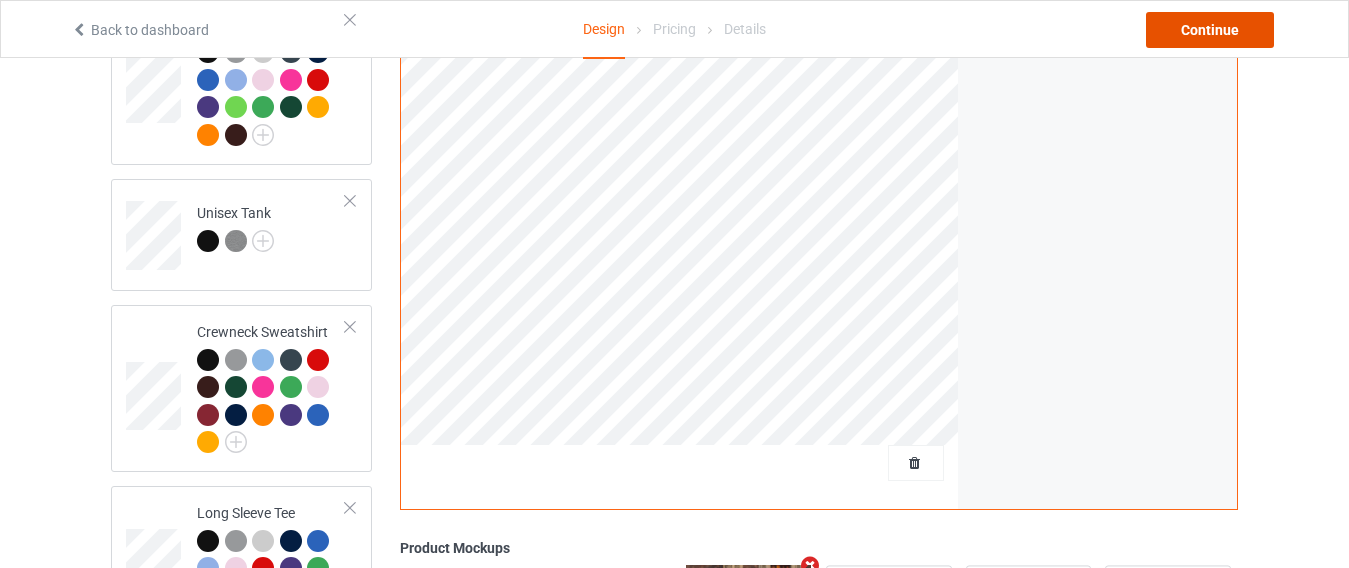 click on "Continue" at bounding box center [1210, 30] 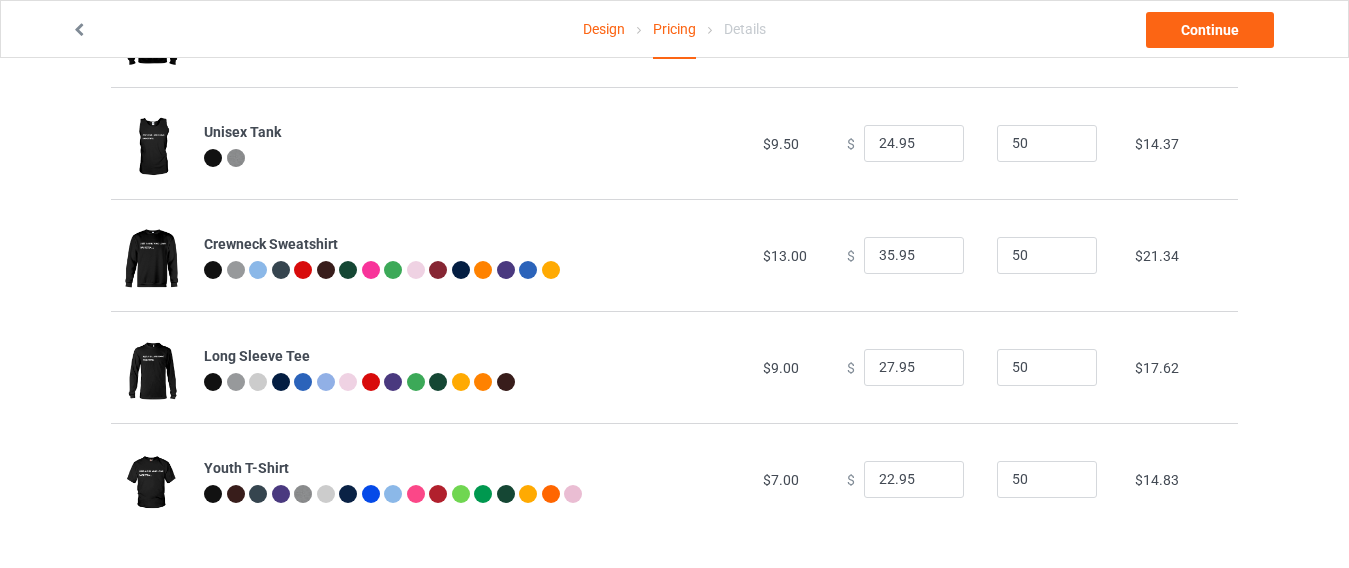 scroll, scrollTop: 343, scrollLeft: 0, axis: vertical 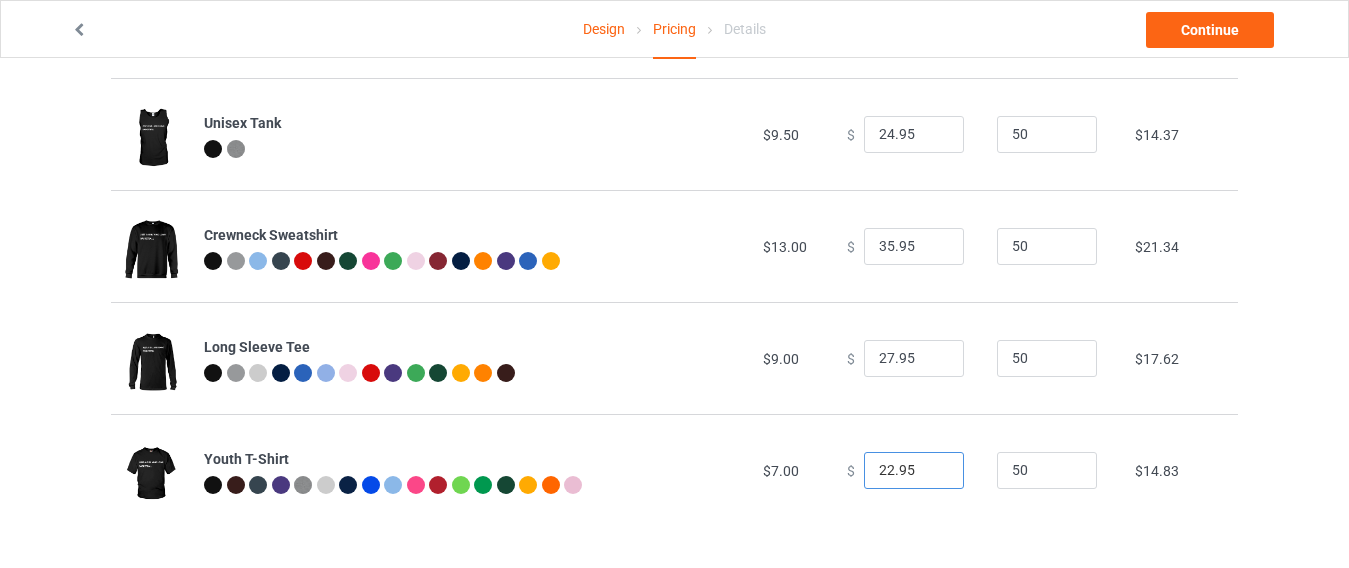 click on "22.95" at bounding box center [914, 471] 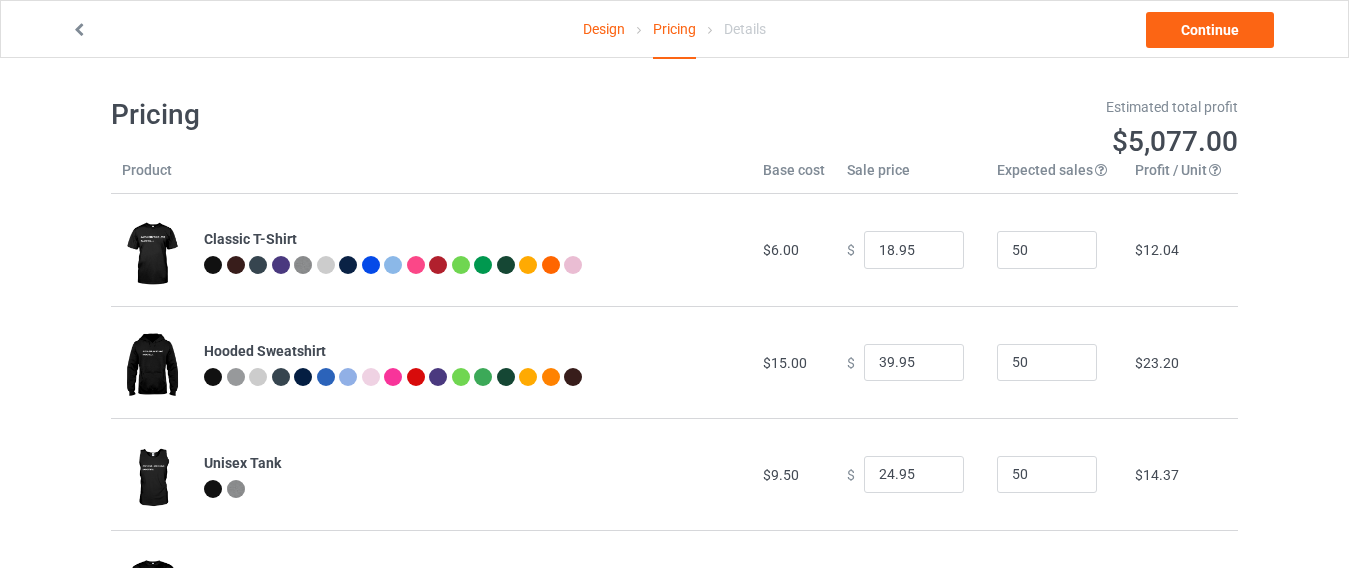 scroll, scrollTop: 0, scrollLeft: 0, axis: both 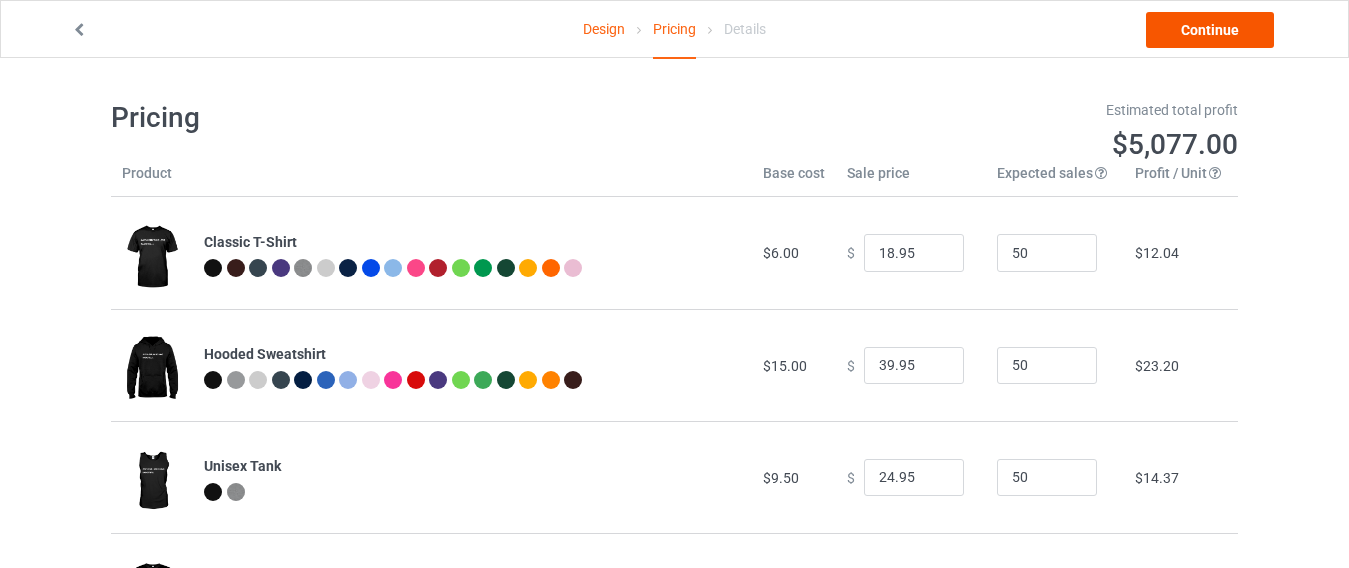 type on "20.95" 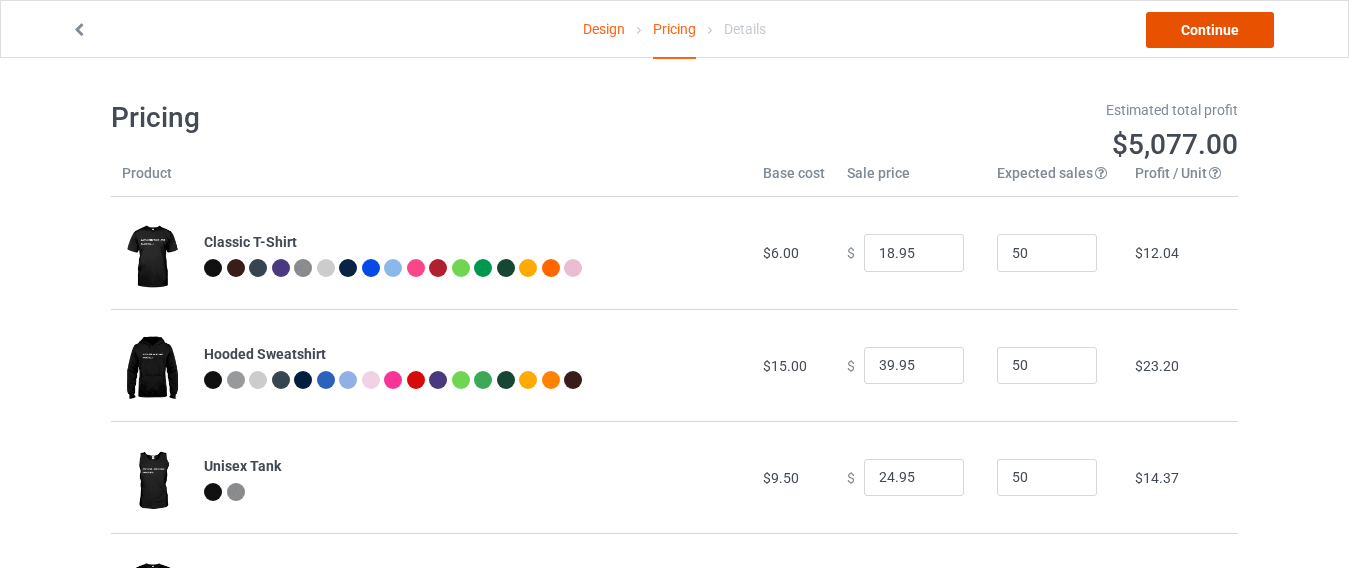 click on "Continue" at bounding box center [1210, 30] 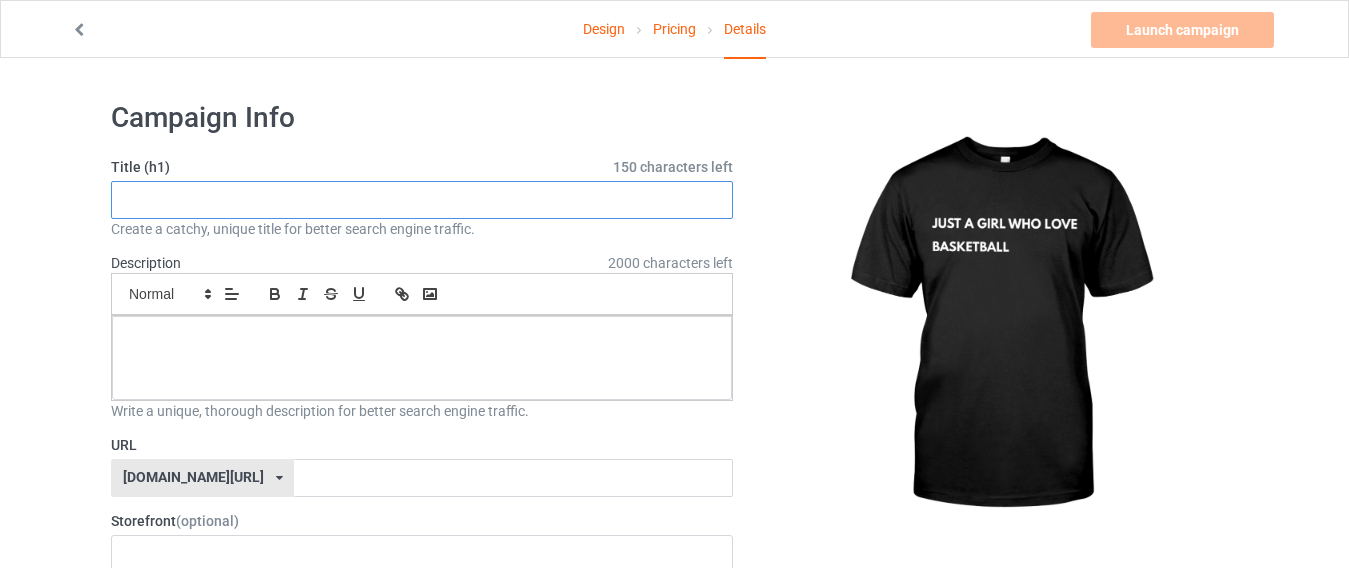 click at bounding box center [422, 200] 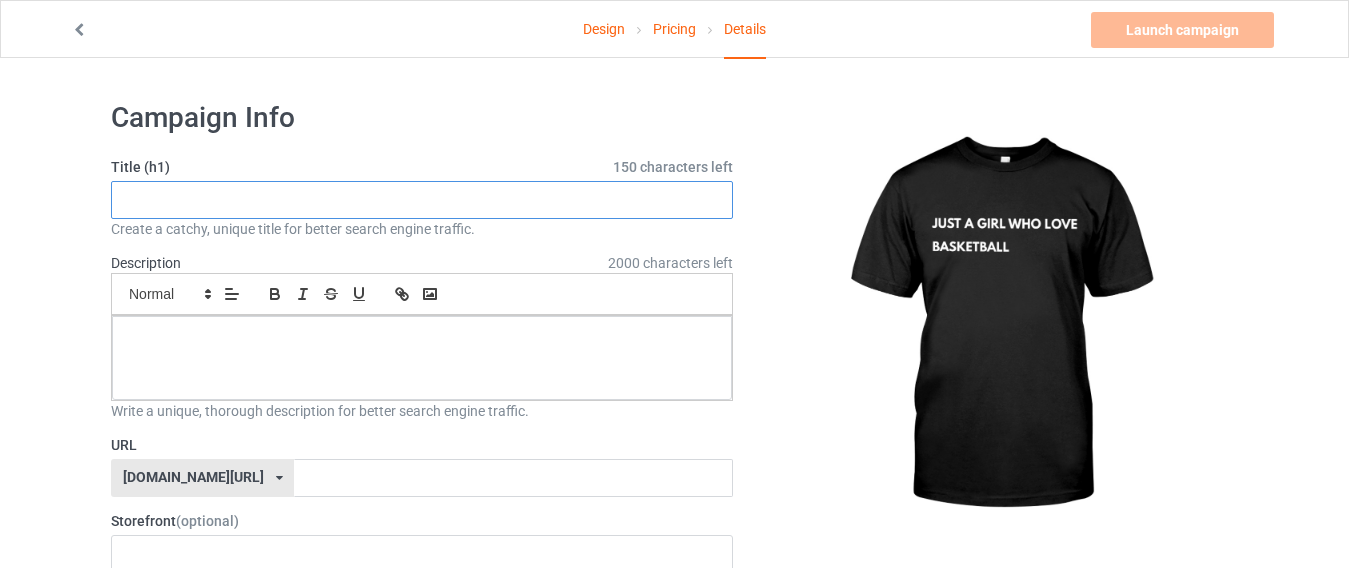 paste on "Basketball Shirt For Girls Just A Girl Who Loves Basketball T-Shirt" 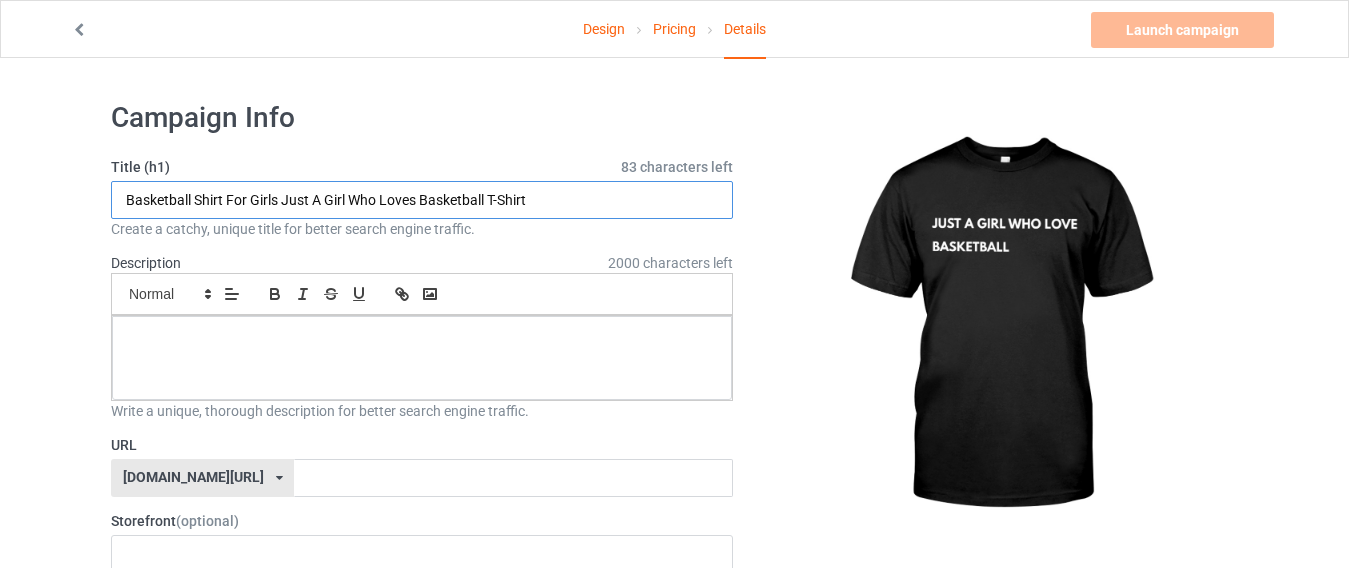 drag, startPoint x: 247, startPoint y: 200, endPoint x: 0, endPoint y: 112, distance: 262.20795 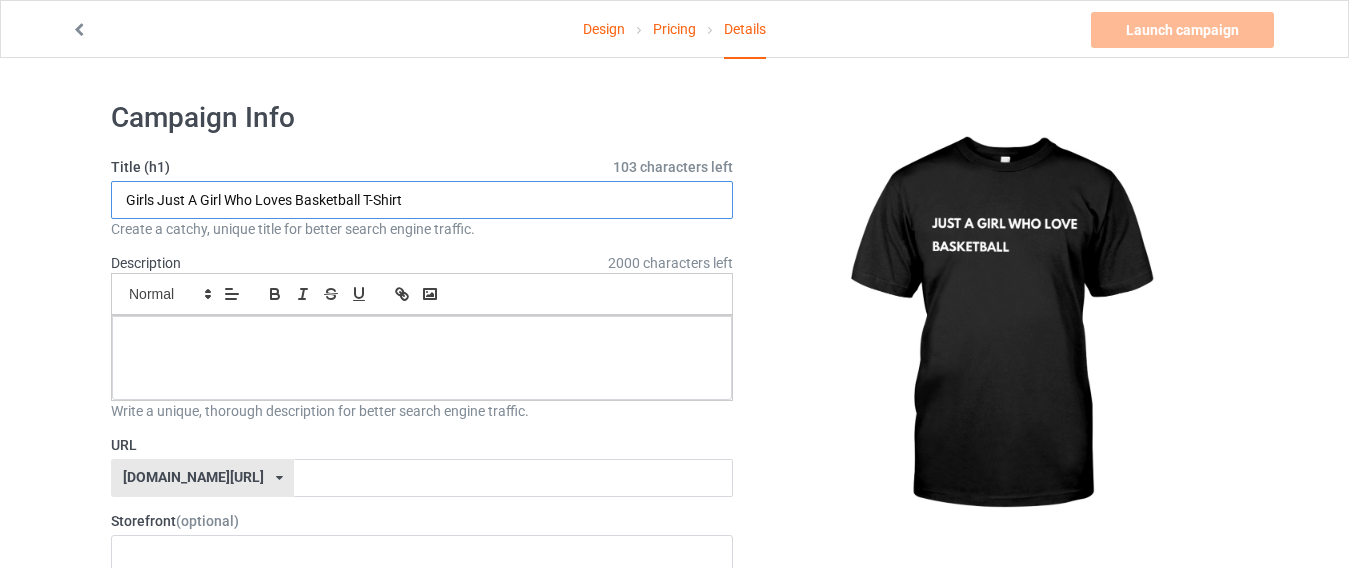 type on "Girls Just A Girl Who Loves Basketball T-Shirt" 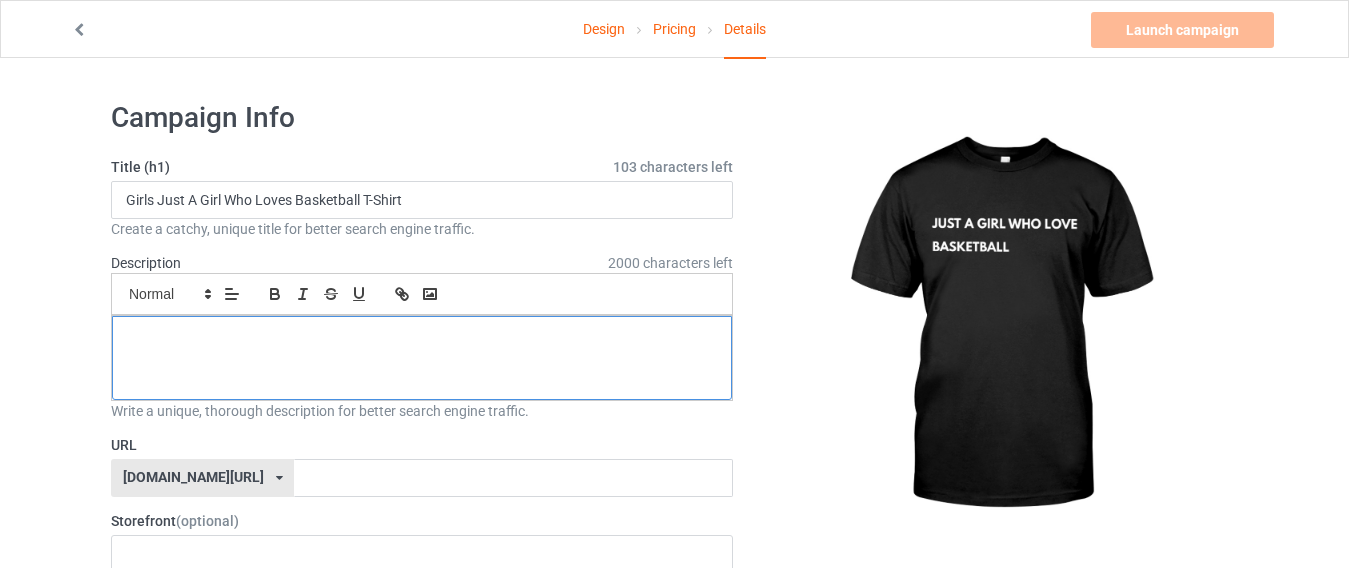 click at bounding box center [422, 338] 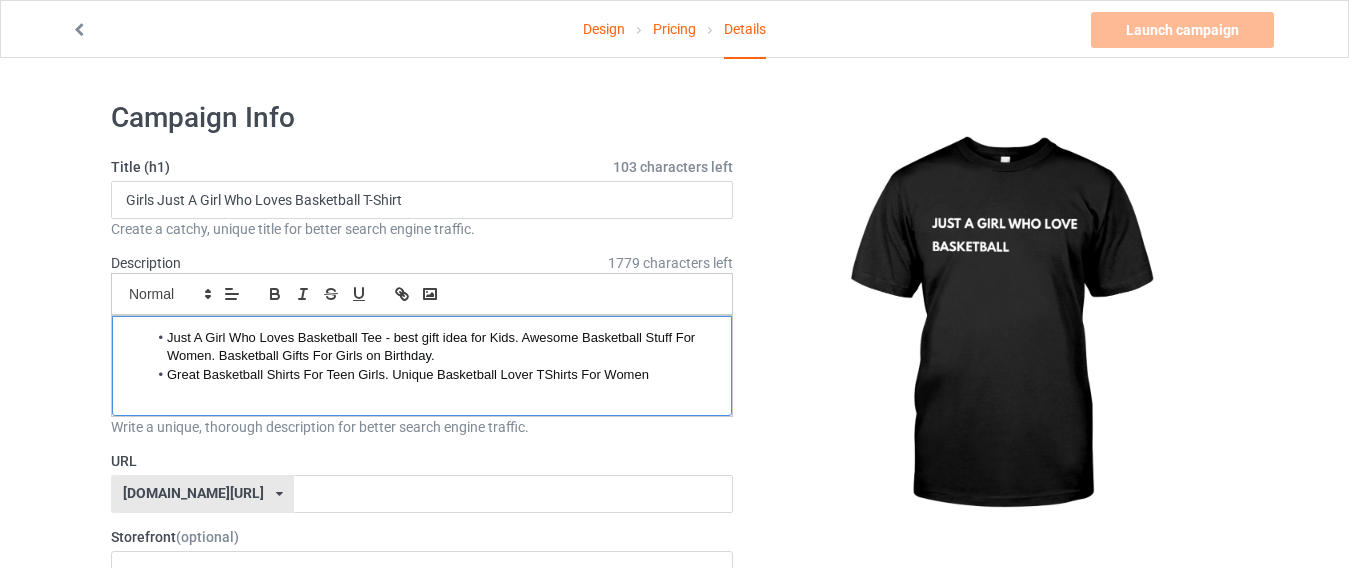 scroll, scrollTop: 0, scrollLeft: 0, axis: both 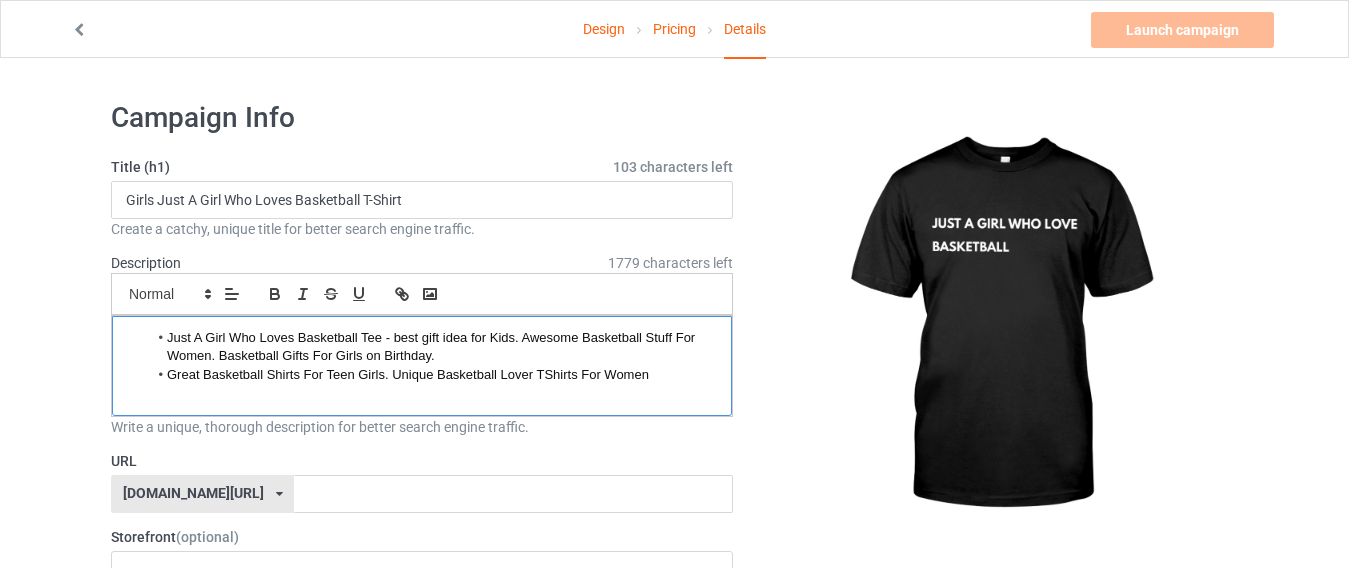 click on "Great Basketball Shirts For Teen Girls. Unique Basketball Lover TShirts For Women" at bounding box center (432, 375) 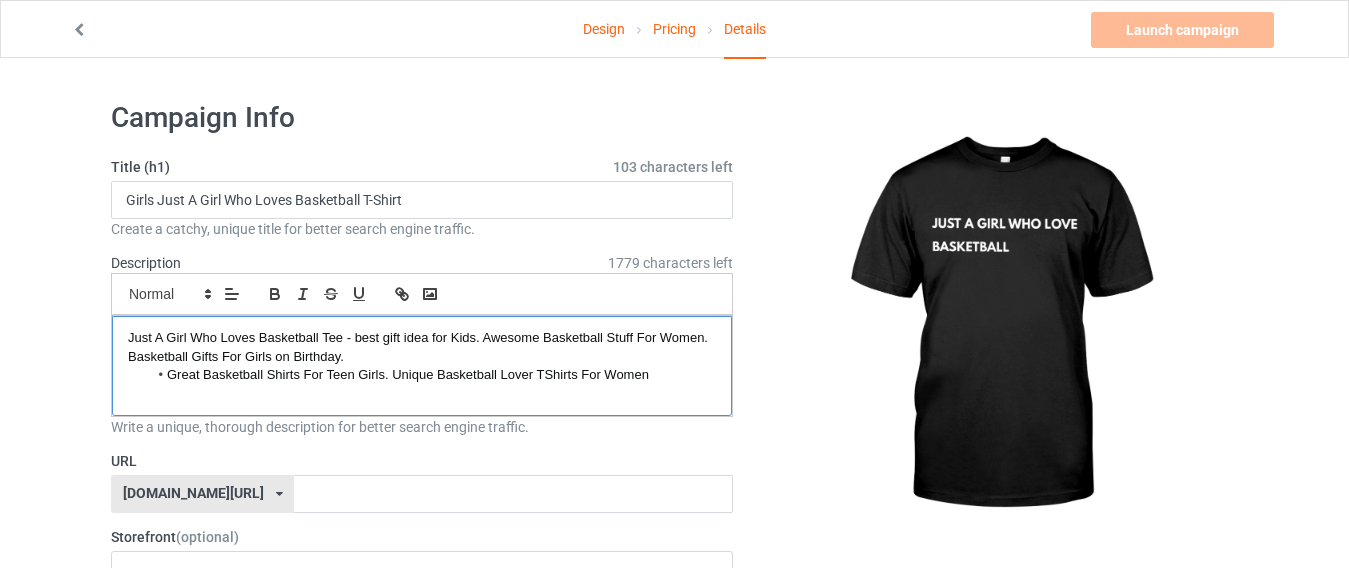 click on "Great Basketball Shirts For Teen Girls. Unique Basketball Lover TShirts For Women" at bounding box center (408, 374) 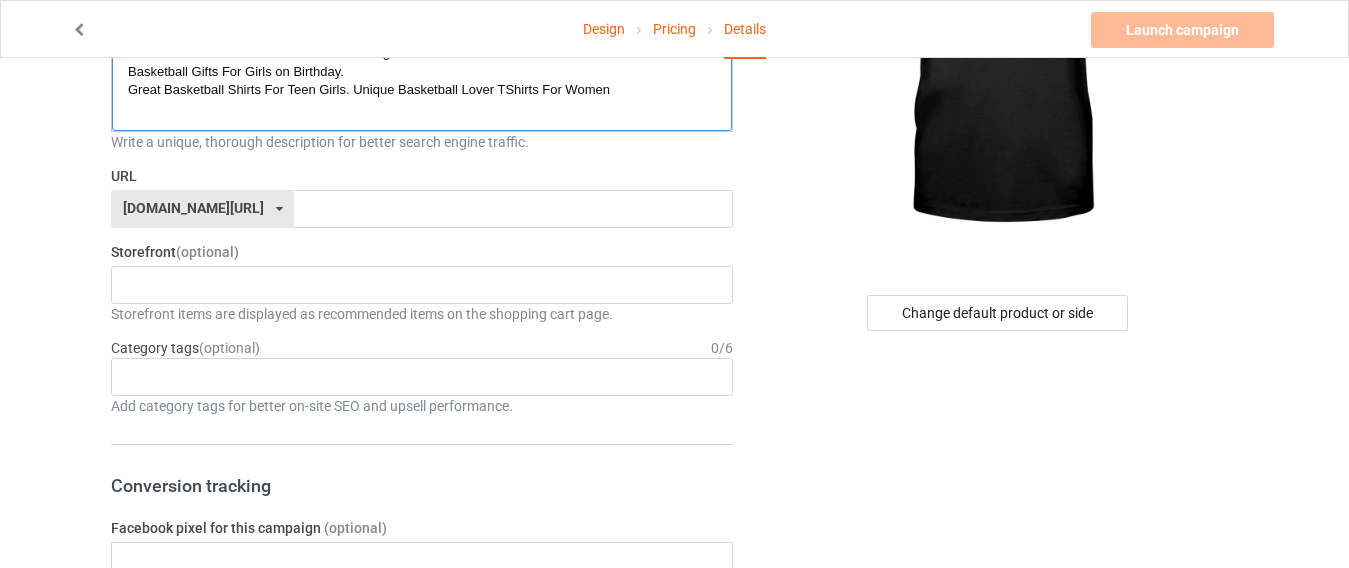 scroll, scrollTop: 297, scrollLeft: 0, axis: vertical 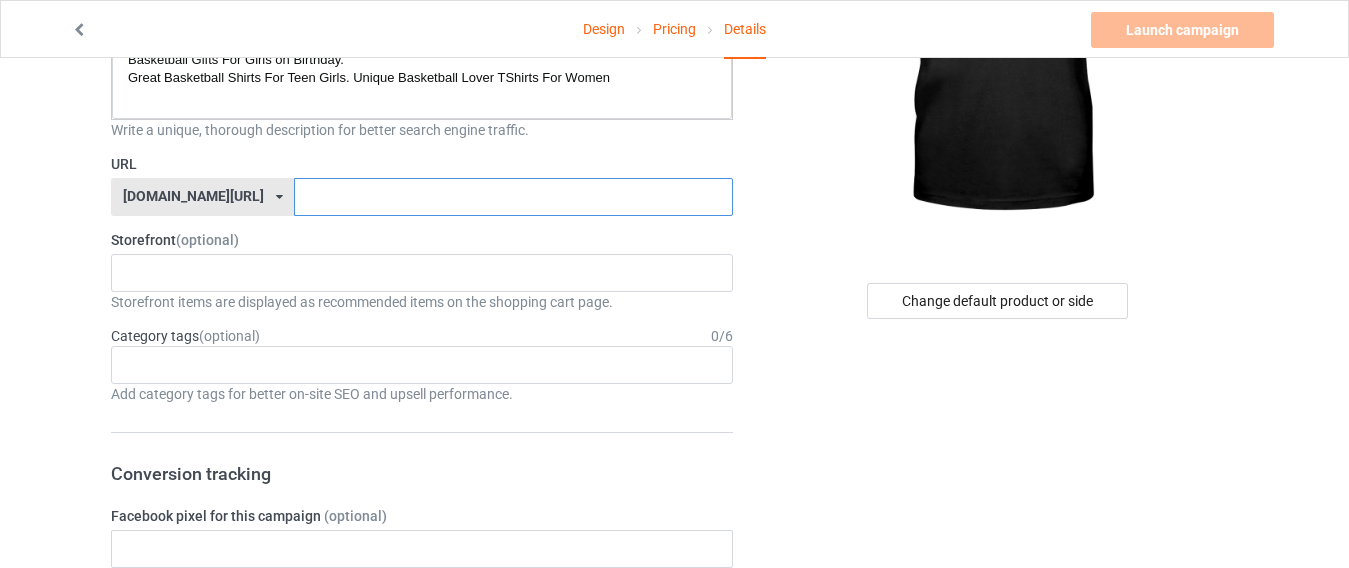 click at bounding box center (513, 197) 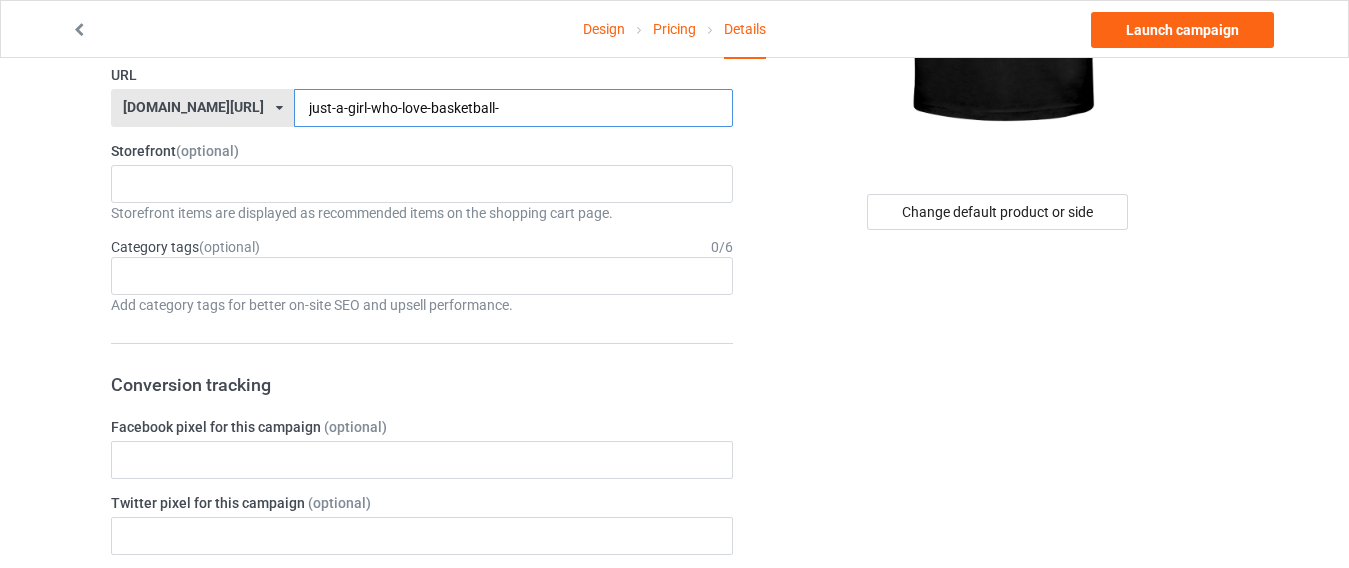 scroll, scrollTop: 382, scrollLeft: 0, axis: vertical 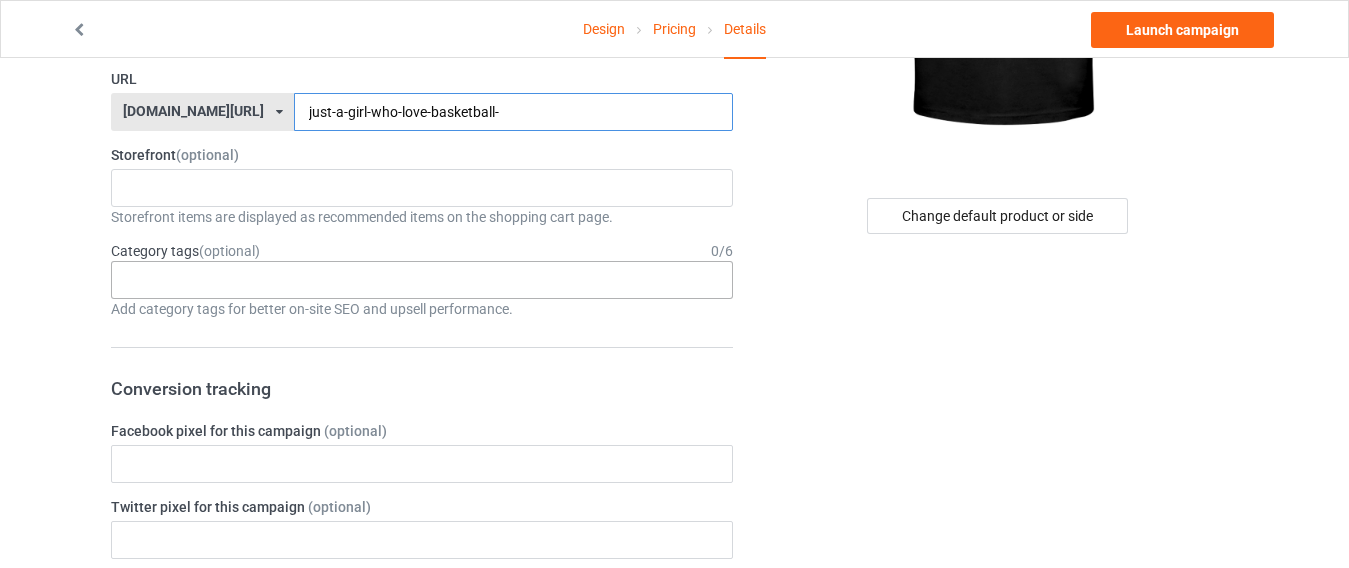 type on "just-a-girl-who-love-basketball-" 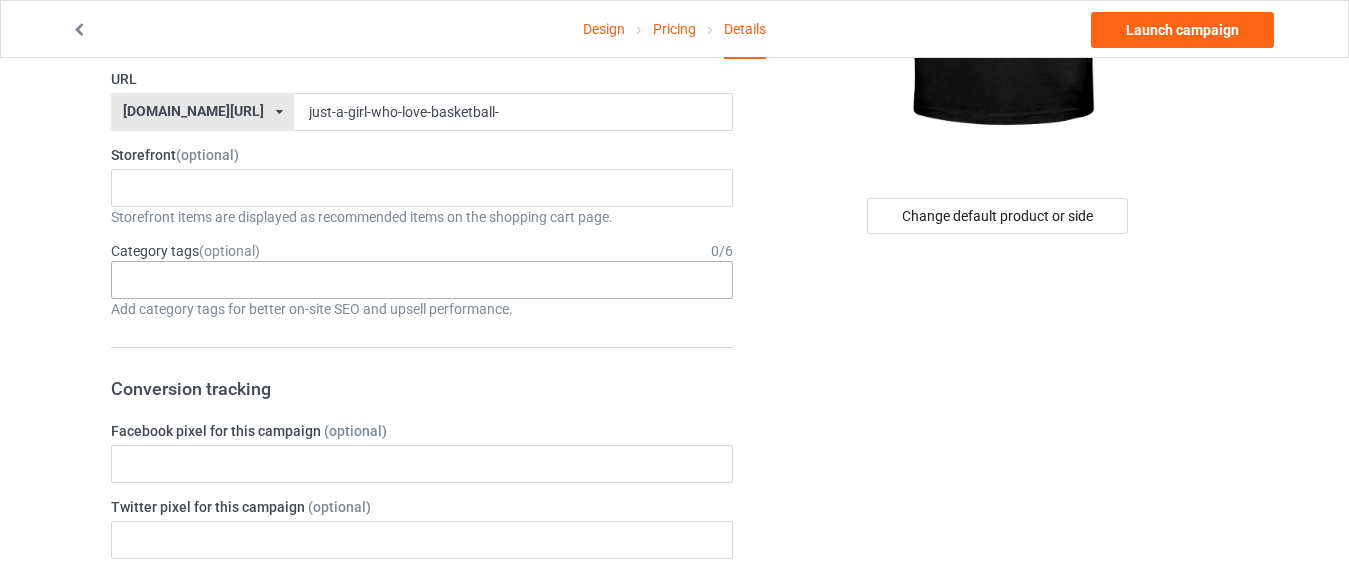click on "Age > [DEMOGRAPHIC_DATA] > 1 Age > [DEMOGRAPHIC_DATA] Months > 1 Month Age > [DEMOGRAPHIC_DATA] Months Age > [DEMOGRAPHIC_DATA] Age > [DEMOGRAPHIC_DATA] > 10 Age > [DEMOGRAPHIC_DATA] Months > 10 Month Age > [DEMOGRAPHIC_DATA] > 100 Sports > Running > 10K Run Age > [DEMOGRAPHIC_DATA] > 11 Age > [DEMOGRAPHIC_DATA] Months > 11 Month Age > [DEMOGRAPHIC_DATA] > 12 Age > [DEMOGRAPHIC_DATA] Months > 12 Month Age > [DEMOGRAPHIC_DATA] > 13 Age > [DEMOGRAPHIC_DATA] > 14 Age > [DEMOGRAPHIC_DATA] > 15 Sports > Running > 15K Run Age > [DEMOGRAPHIC_DATA] > 16 Age > [DEMOGRAPHIC_DATA] > 17 Age > [DEMOGRAPHIC_DATA] > 18 Age > [DEMOGRAPHIC_DATA] > 19 Age > Decades > 1920s Age > Decades > 1930s Age > Decades > 1940s Age > Decades > 1950s Age > Decades > 1960s Age > Decades > 1970s Age > Decades > 1980s Age > Decades > 1990s Age > [DEMOGRAPHIC_DATA] > 2 Age > [DEMOGRAPHIC_DATA] Months > 2 Month Age > [DEMOGRAPHIC_DATA] > 20 Age > [DEMOGRAPHIC_DATA] Age > Decades > 2000s Age > Decades > 2010s Age > [DEMOGRAPHIC_DATA] > 21 Age > [DEMOGRAPHIC_DATA] > 22 Age > [DEMOGRAPHIC_DATA] > 23 Age > [DEMOGRAPHIC_DATA] > 24 Age > [DEMOGRAPHIC_DATA] > 25 Age > [DEMOGRAPHIC_DATA] > 26 Age > [DEMOGRAPHIC_DATA] > 27 Age > [DEMOGRAPHIC_DATA] > 28 Age > [DEMOGRAPHIC_DATA] > 29 Age > [DEMOGRAPHIC_DATA] > 3 Age > [DEMOGRAPHIC_DATA] Months > 3 Month Sports > Basketball > 3-Pointer Age > [DEMOGRAPHIC_DATA] > 30 Age > [DEMOGRAPHIC_DATA] > 31 Age > [DEMOGRAPHIC_DATA] > 32 Age > [DEMOGRAPHIC_DATA] > 33 Age > [DEMOGRAPHIC_DATA] > 34 Age > [DEMOGRAPHIC_DATA] > 35 Age Jobs 1" at bounding box center (422, 280) 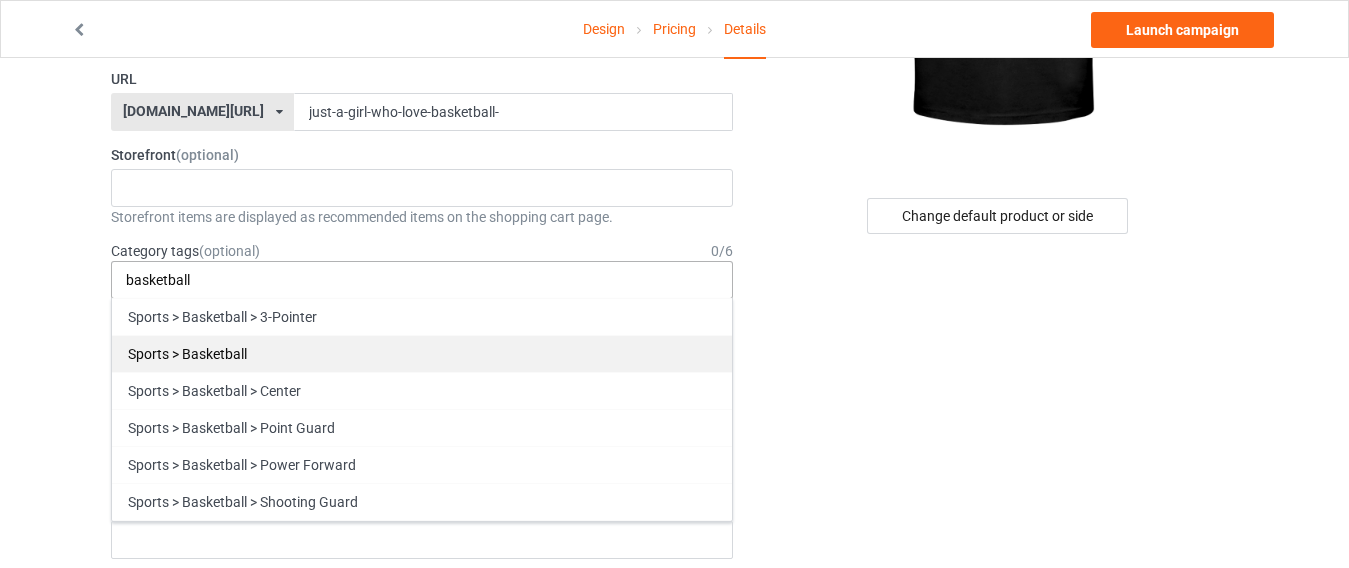 type on "basketball" 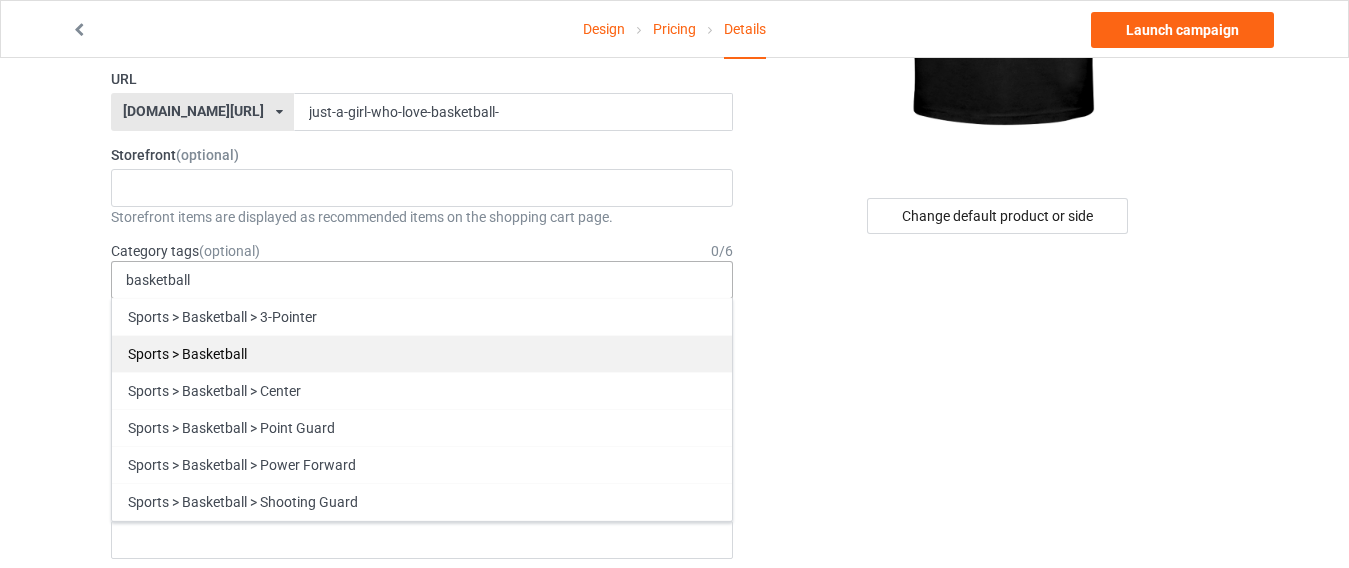 click on "Sports > Basketball" at bounding box center (422, 353) 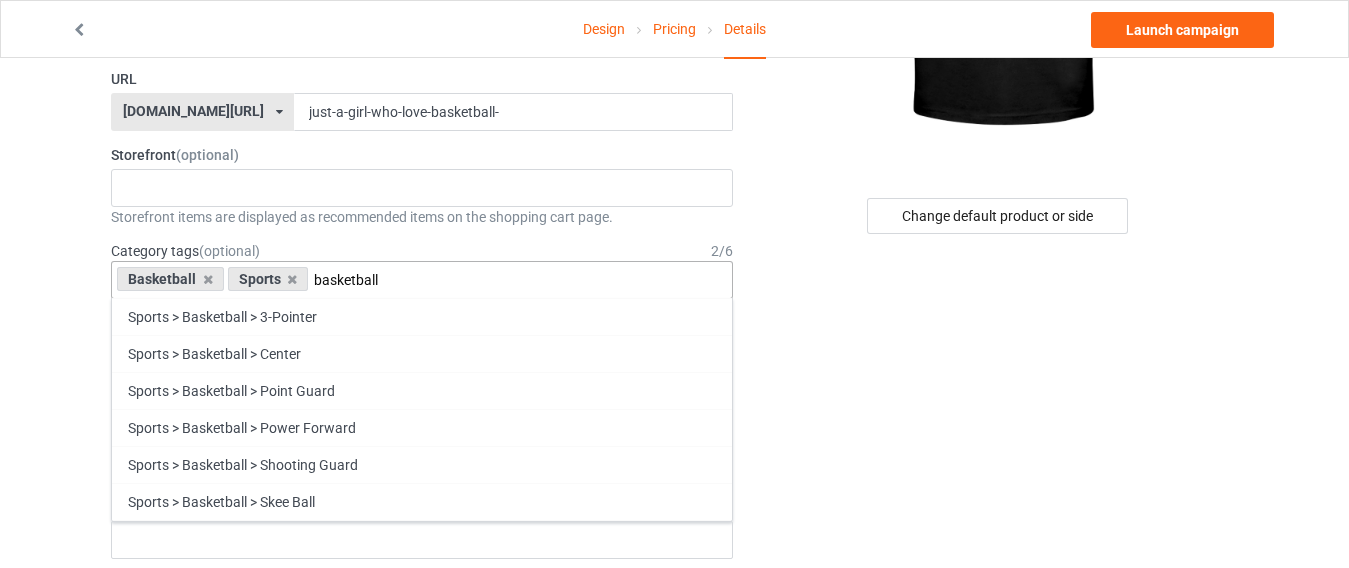 type on "basketball" 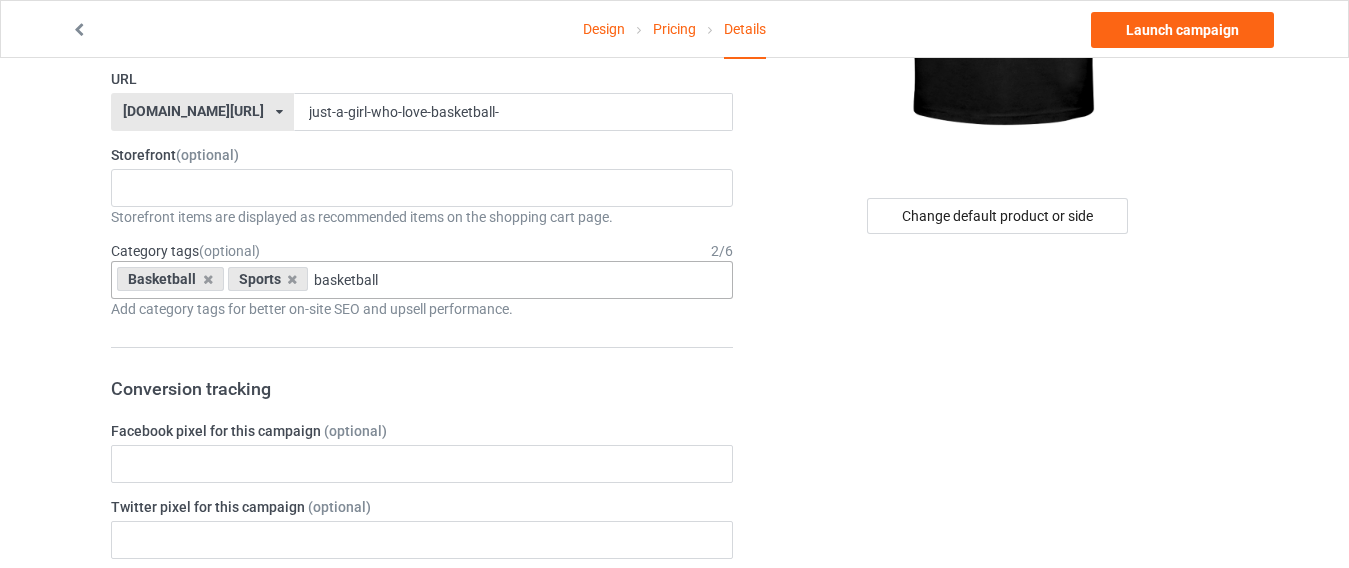 click on "Campaign Info Title (h1) 103   characters left Girls Just A Girl Who Loves Basketball T-Shirt Create a catchy, unique title for better search engine traffic. Description 1779   characters left       Small Normal Large Big Huge                                                                                     Just A Girl Who Loves Basketball Tee - best gift idea for Kids. Awesome Basketball Stuff For Women. Basketball Gifts For Girls on Birthday. Great Basketball Shirts For Teen Girls. Unique Basketball Lover TShirts For Women  Write a unique, thorough description for better search engine traffic. URL [DOMAIN_NAME][URL] [DOMAIN_NAME][URL] 587d0d41cee36fd012c64a69 just-a-girl-who-love-basketball- Storefront (optional) Eat sleep basketball repeat  65872d23ffba11002e089d20 Storefront items are displayed as recommended items on the shopping cart page. Category tags (optional) 2 / 6 Basketball Sports basketball Sports > Basketball > 3-Pointer Sports > Basketball > Center Sports > Basketball > Point Guard Basketball Quotes 1" at bounding box center (422, 720) 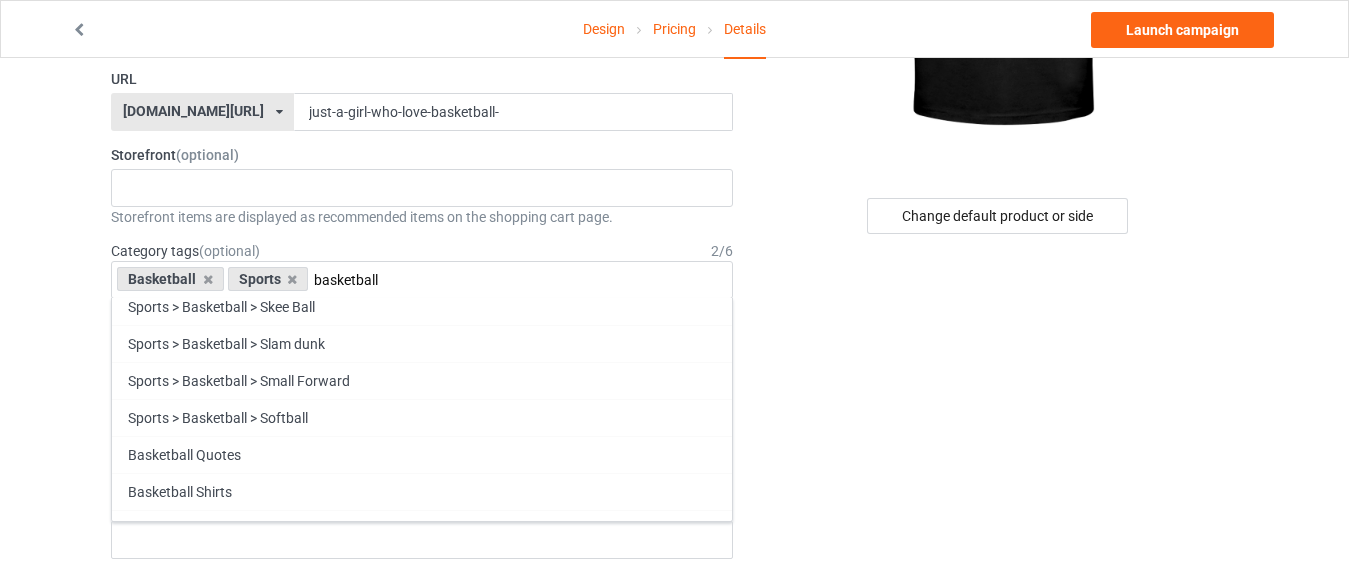 scroll, scrollTop: 221, scrollLeft: 0, axis: vertical 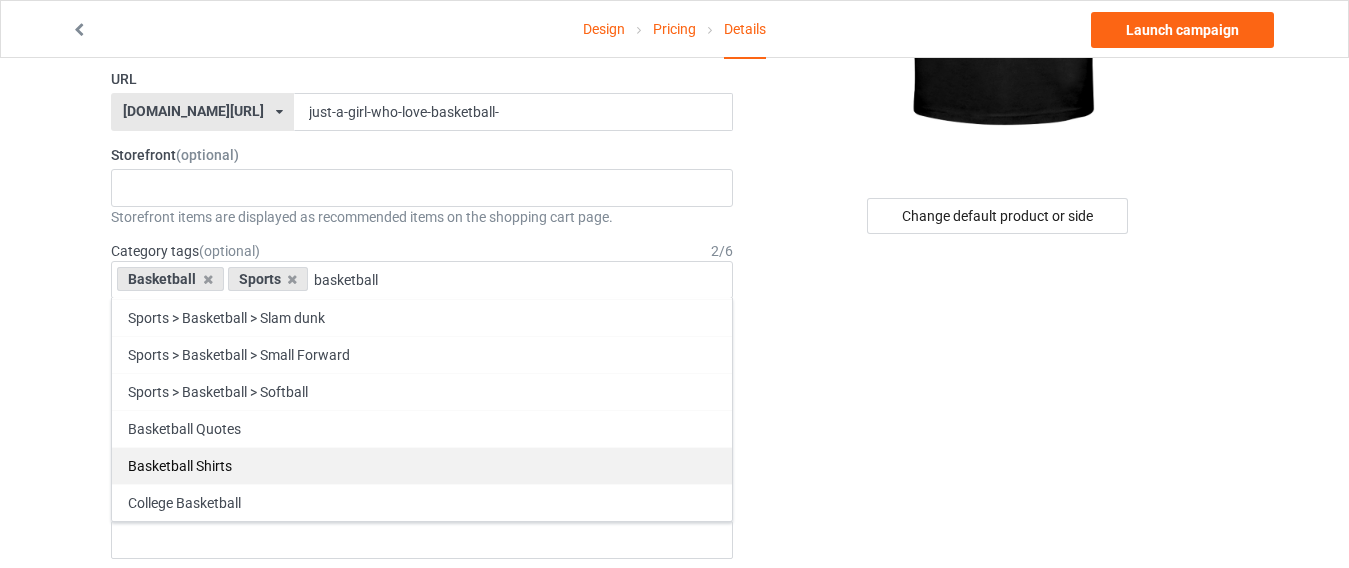 click on "Basketball Shirts" at bounding box center [422, 465] 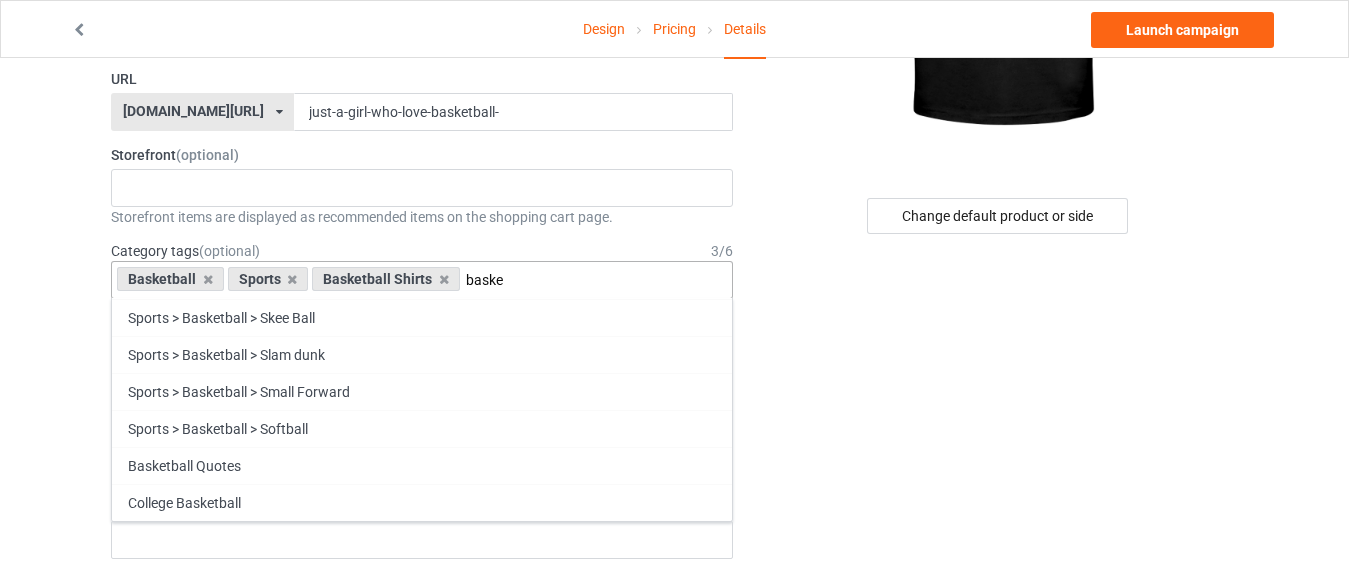 scroll, scrollTop: 184, scrollLeft: 0, axis: vertical 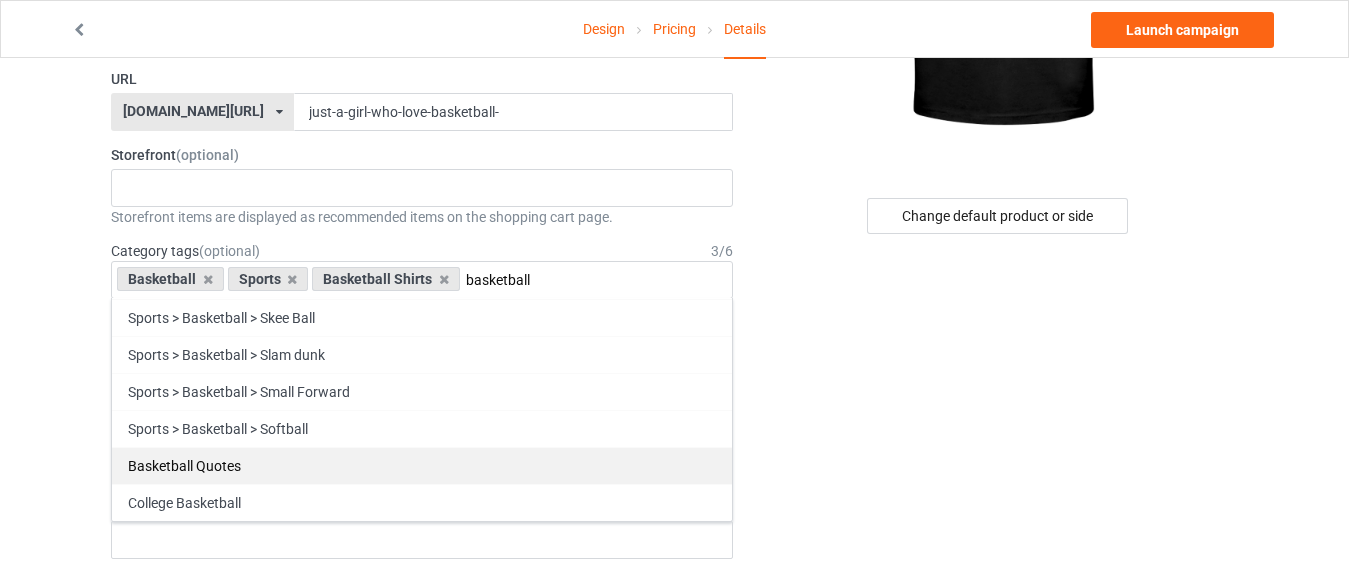 type on "basketball" 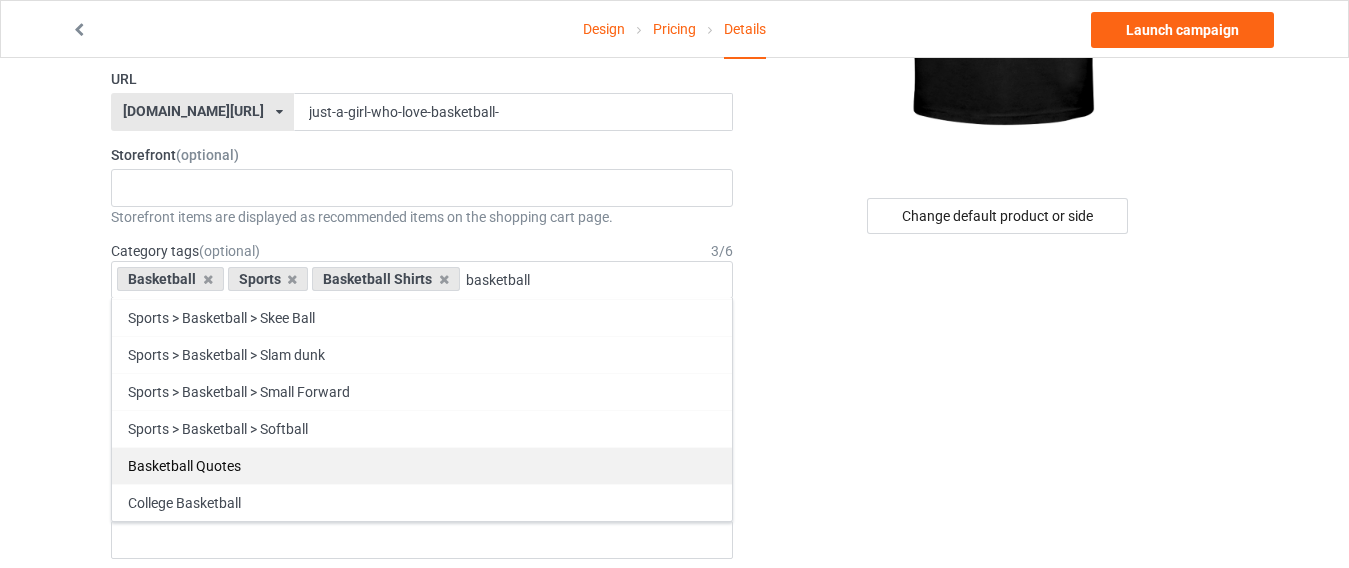 click on "Basketball Quotes" at bounding box center (422, 465) 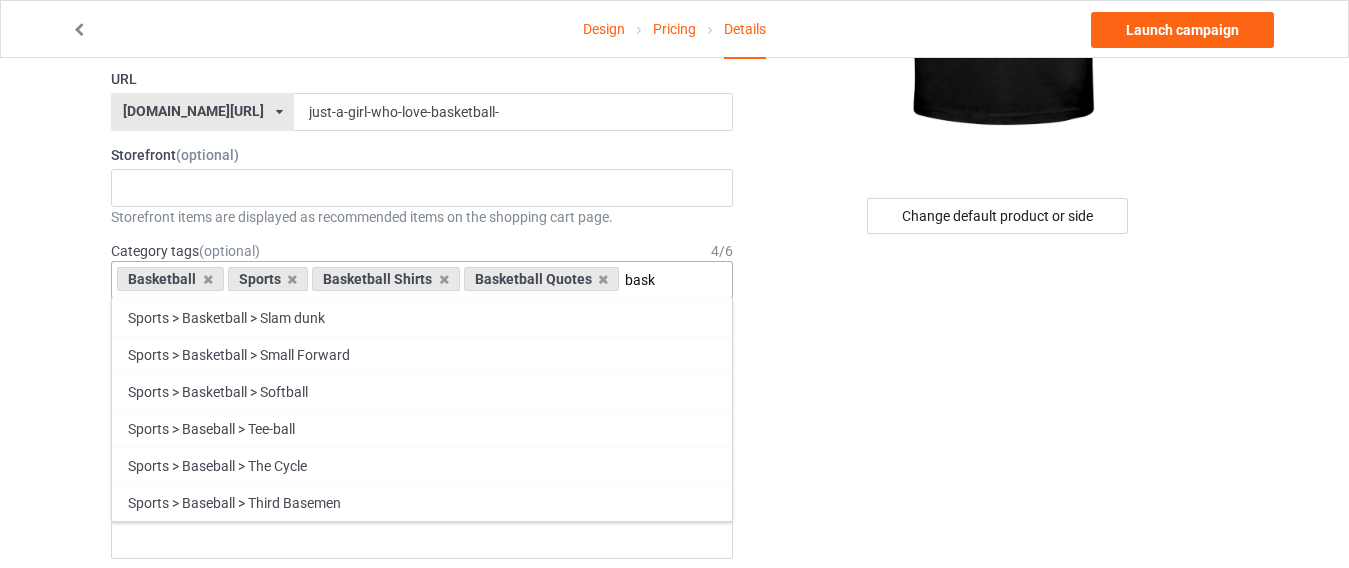 scroll, scrollTop: 147, scrollLeft: 0, axis: vertical 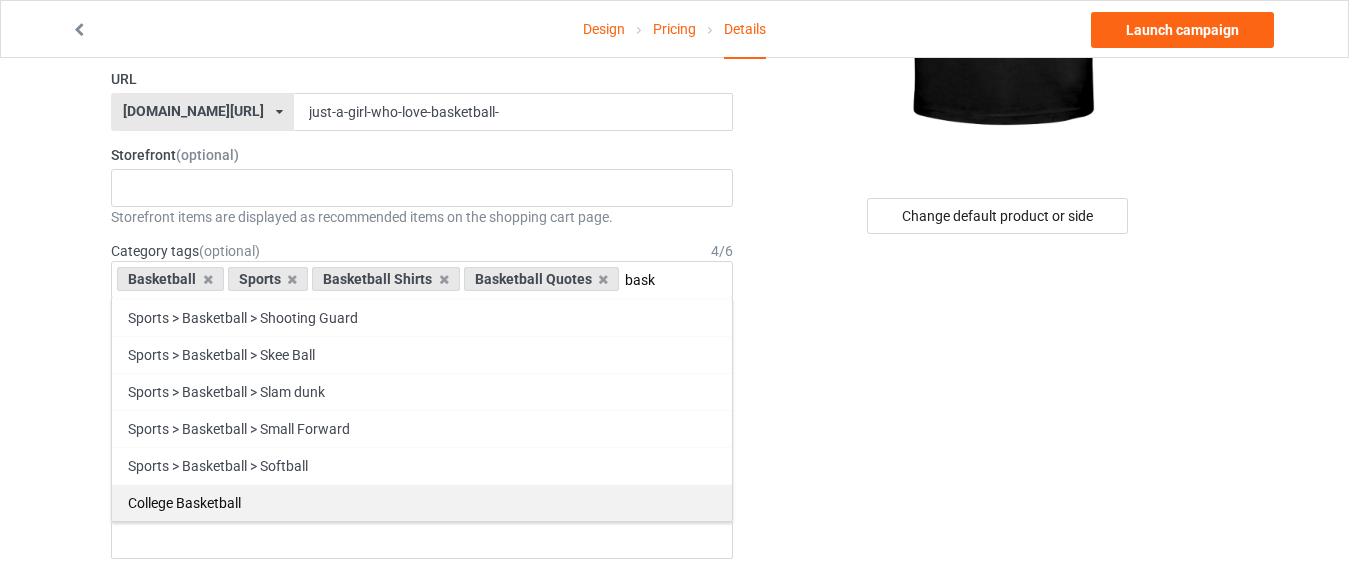 type on "bask" 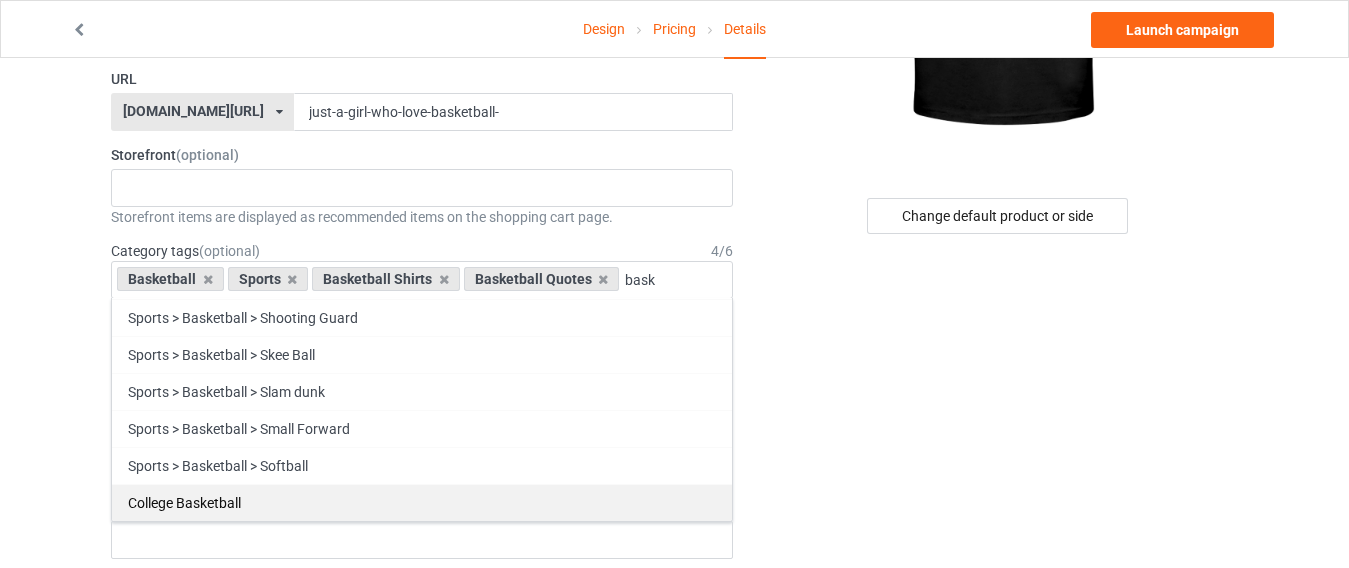 click on "College Basketball" at bounding box center (422, 502) 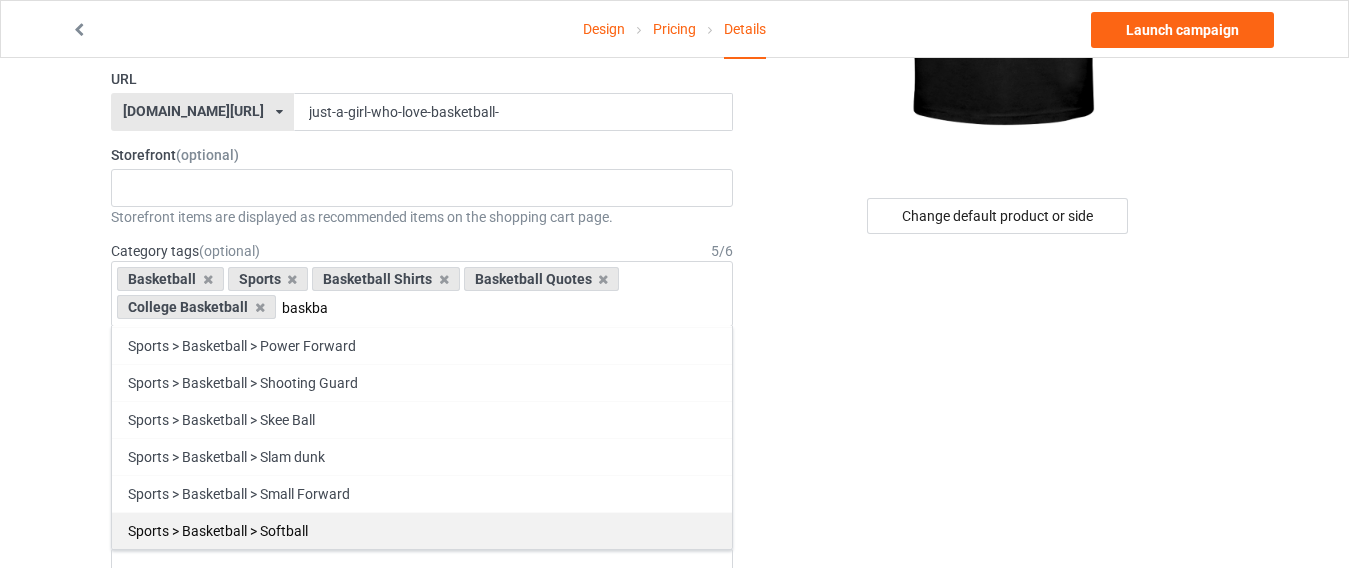 scroll, scrollTop: 0, scrollLeft: 0, axis: both 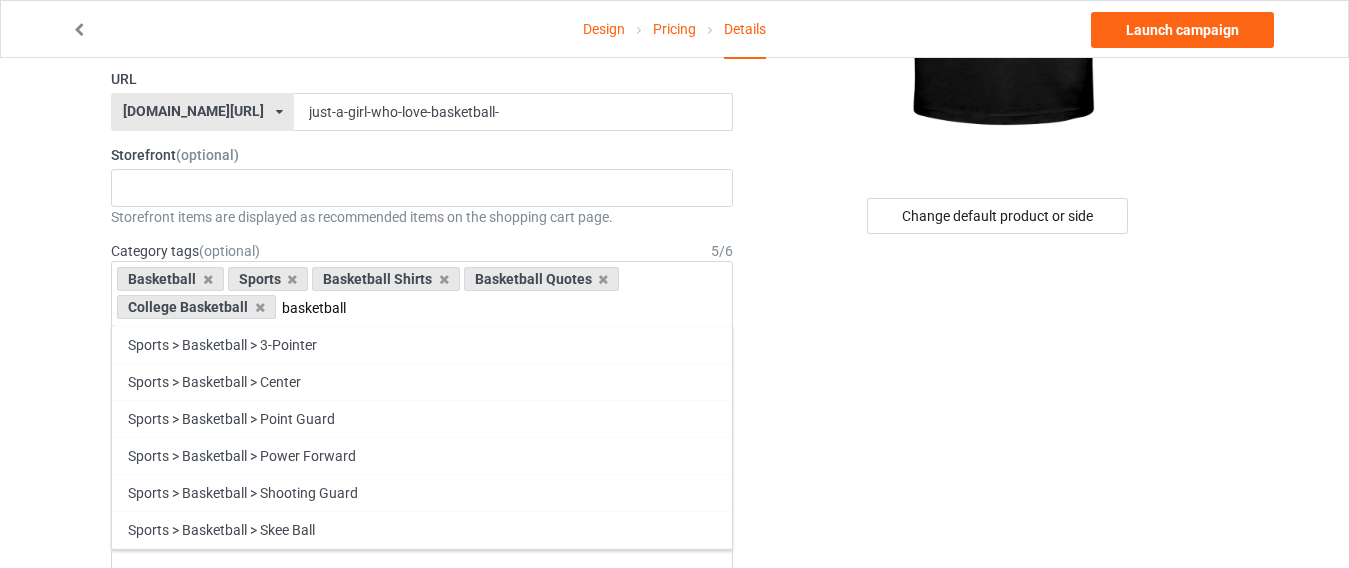 type on "basketball" 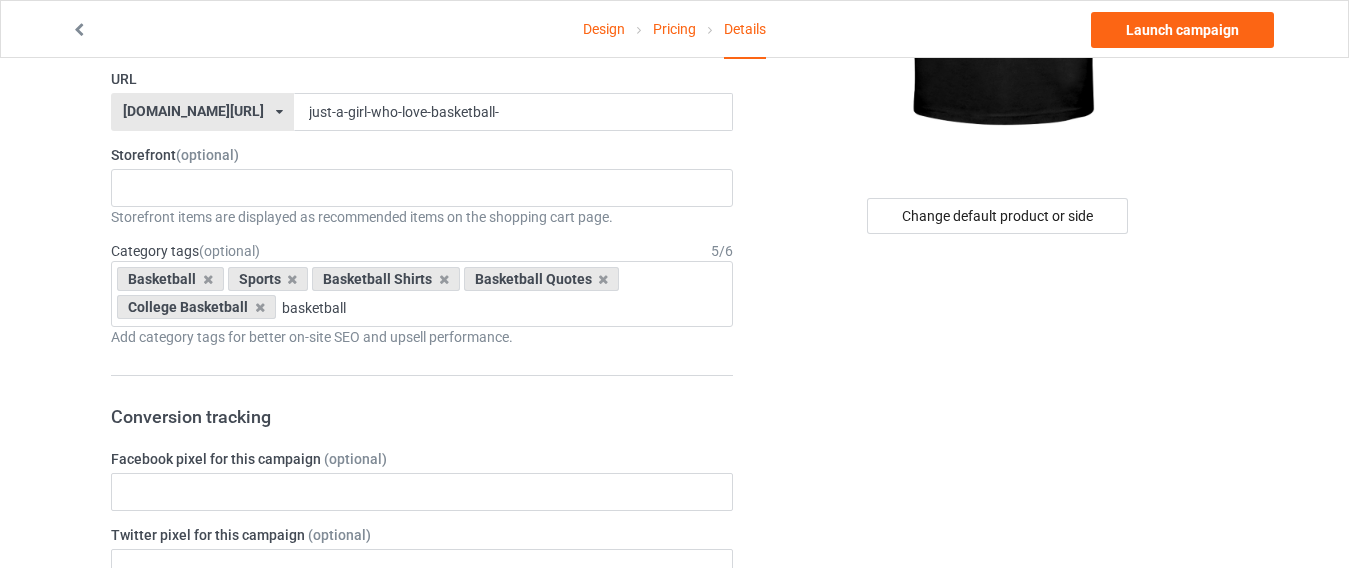 click on "Change default product or side" at bounding box center [999, 734] 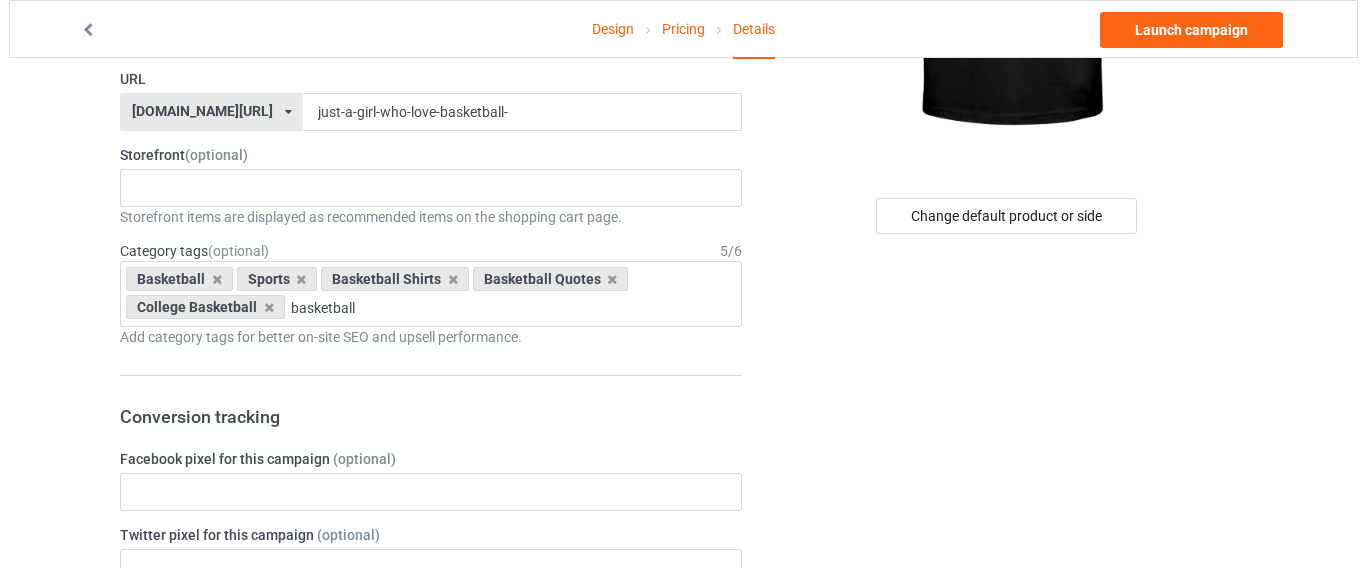 scroll, scrollTop: 0, scrollLeft: 0, axis: both 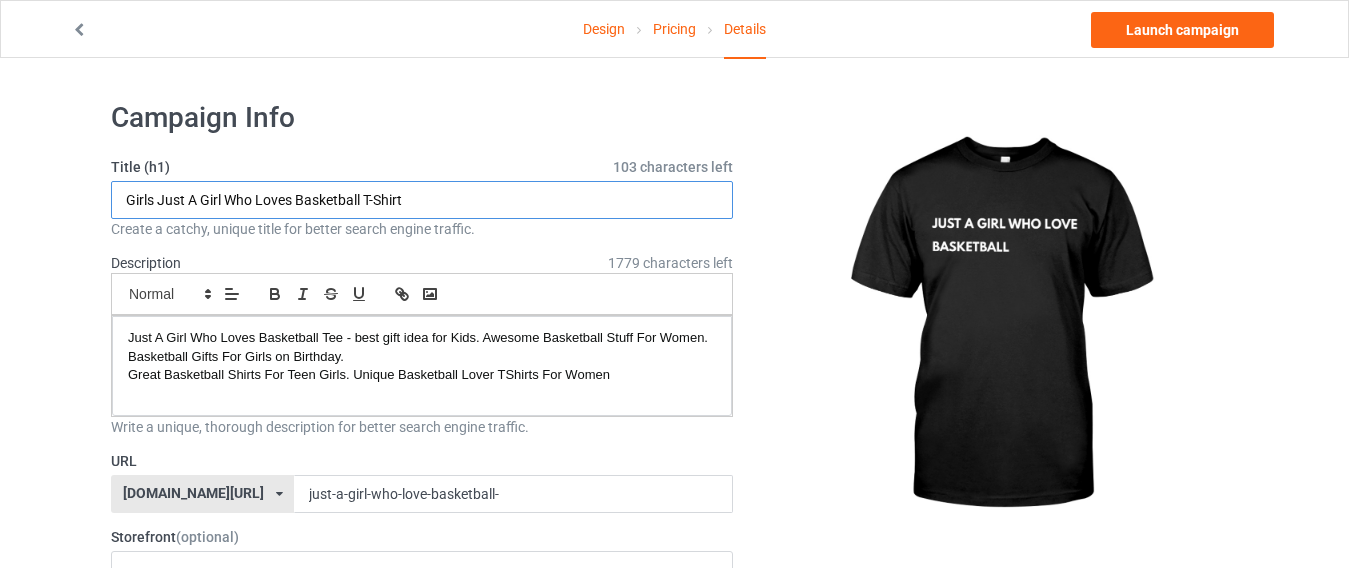 drag, startPoint x: 157, startPoint y: 199, endPoint x: 86, endPoint y: 193, distance: 71.25307 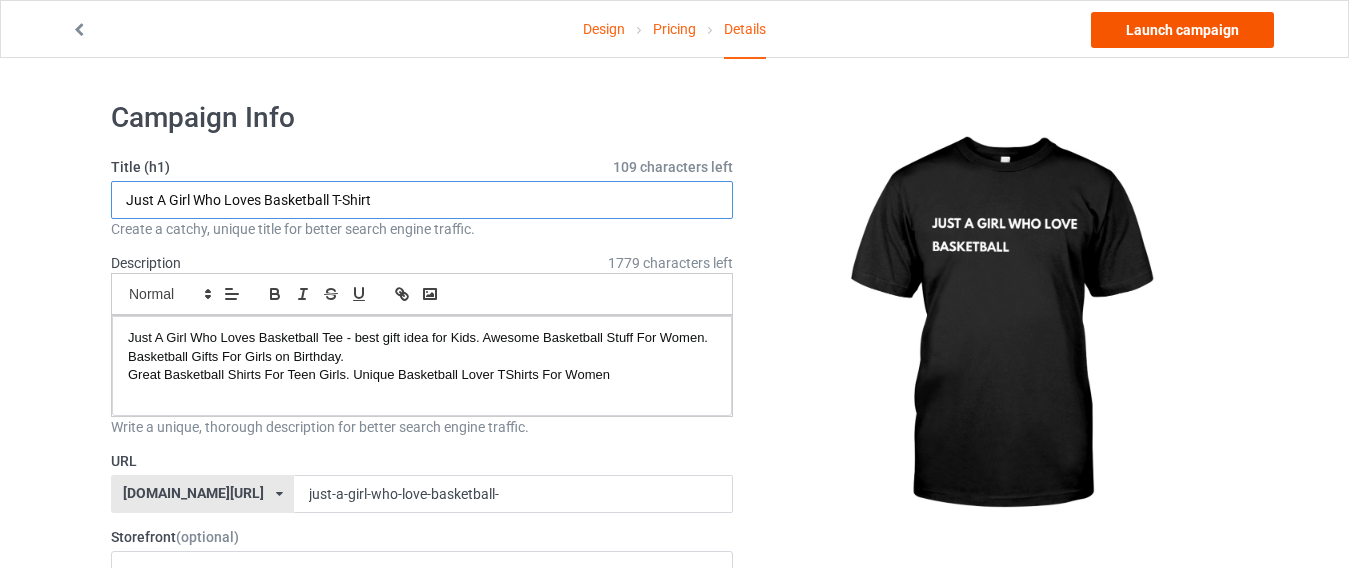 type on "Just A Girl Who Loves Basketball T-Shirt" 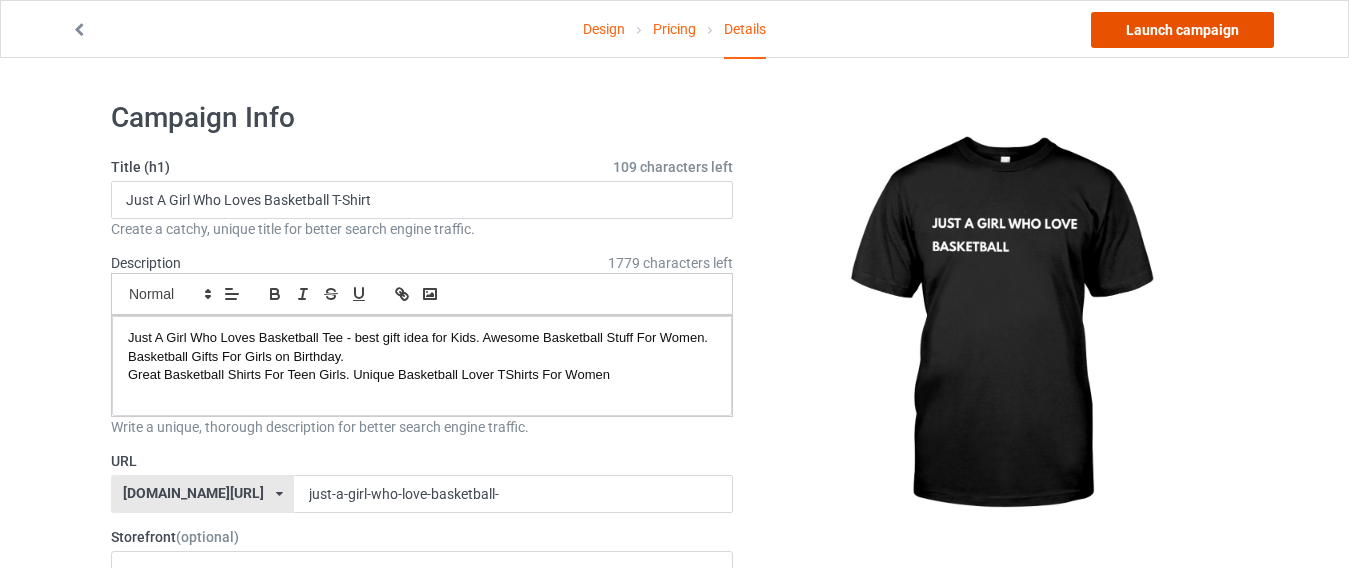 click on "Launch campaign" at bounding box center [1182, 30] 